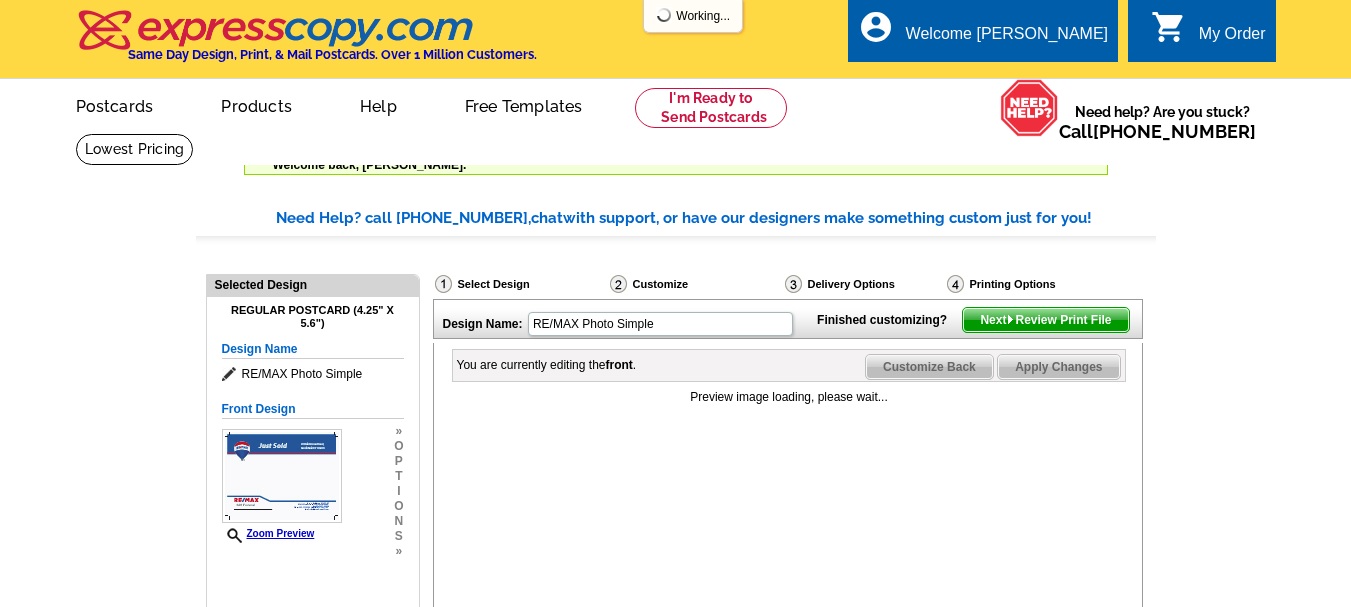 scroll, scrollTop: 0, scrollLeft: 0, axis: both 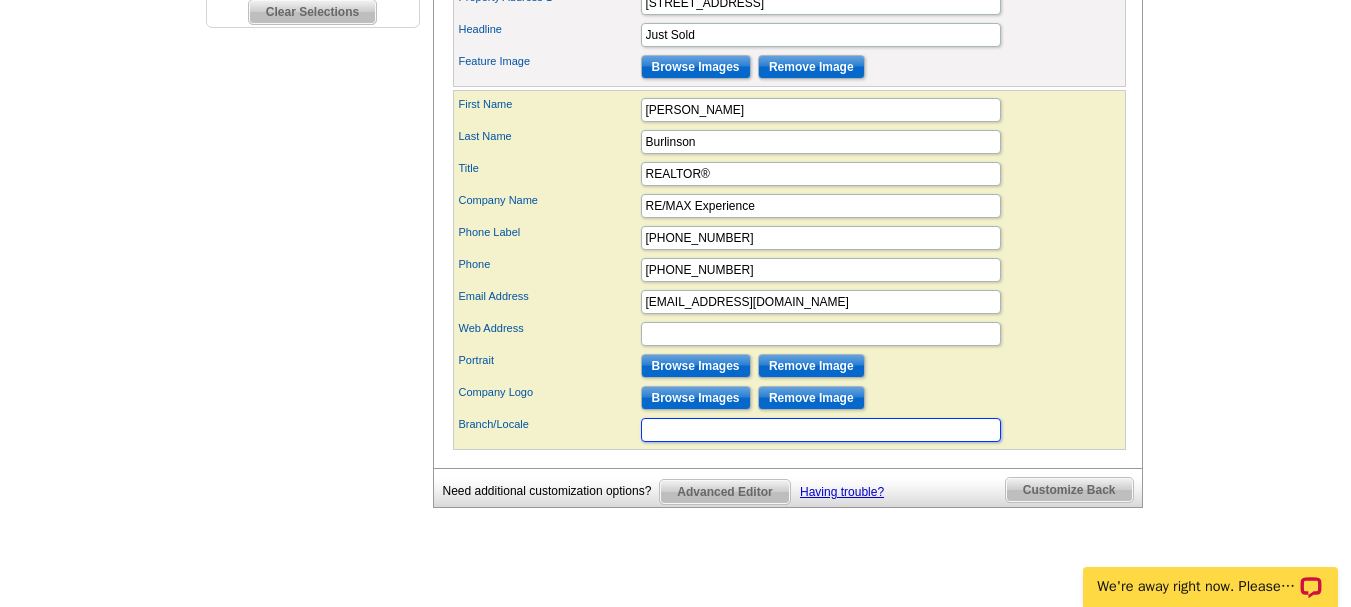 click on "Branch/Locale" at bounding box center [821, 430] 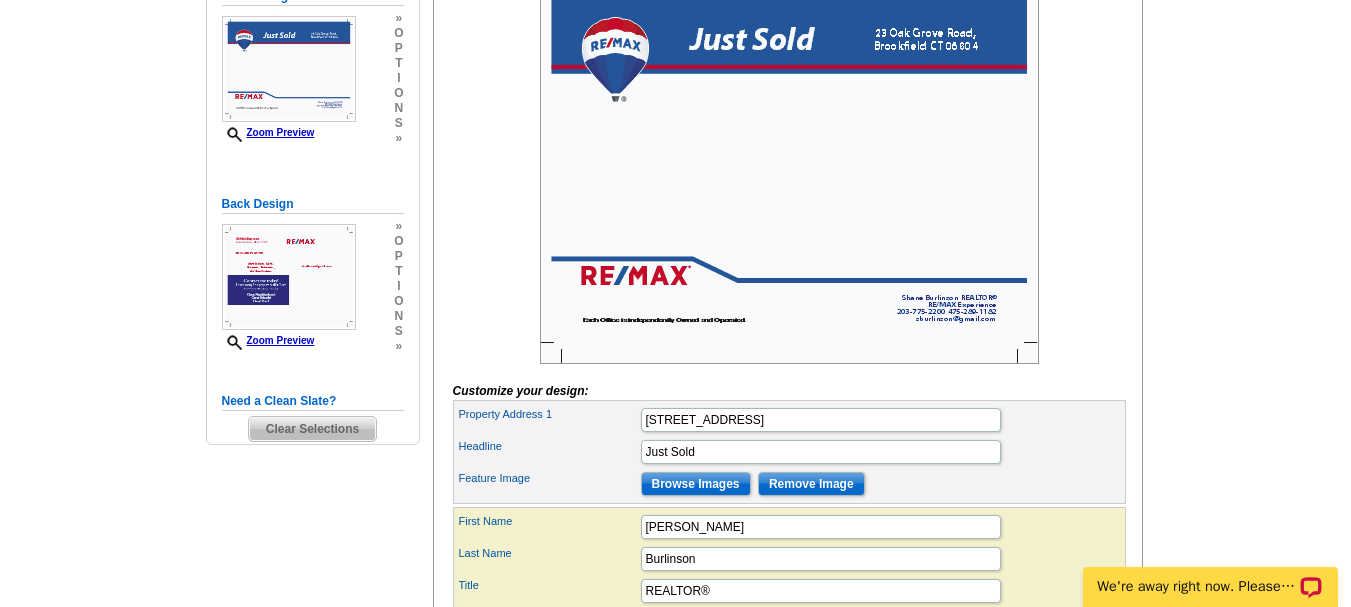 scroll, scrollTop: 300, scrollLeft: 0, axis: vertical 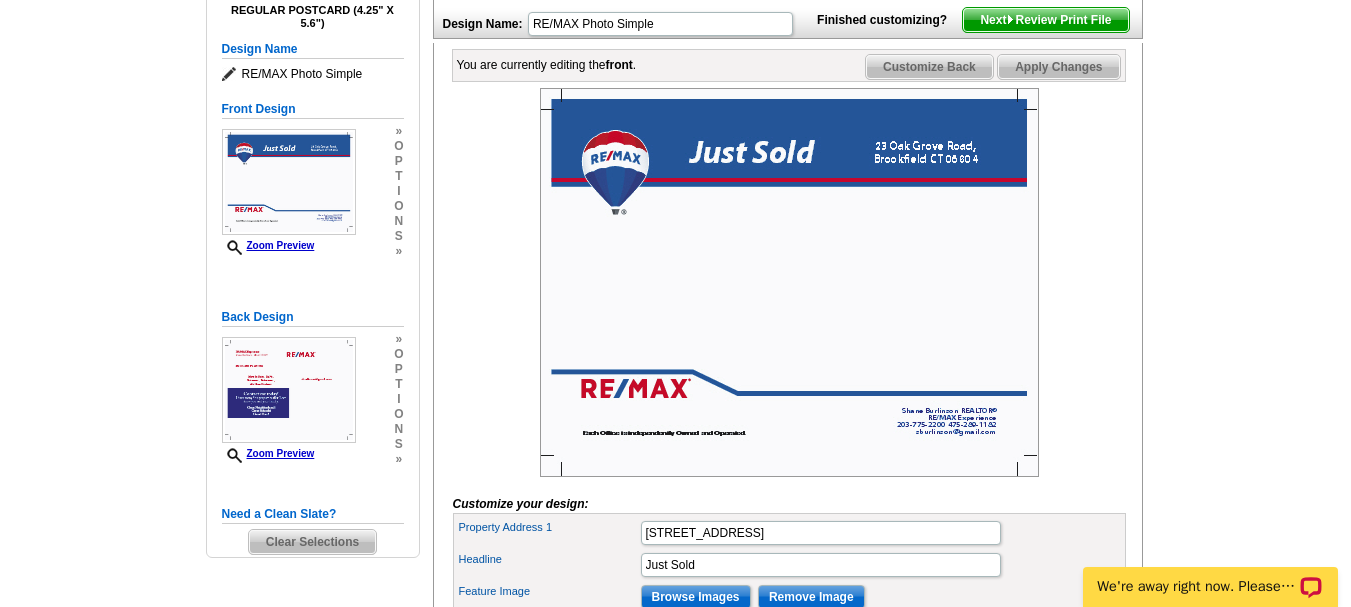 type on "[STREET_ADDRESS]" 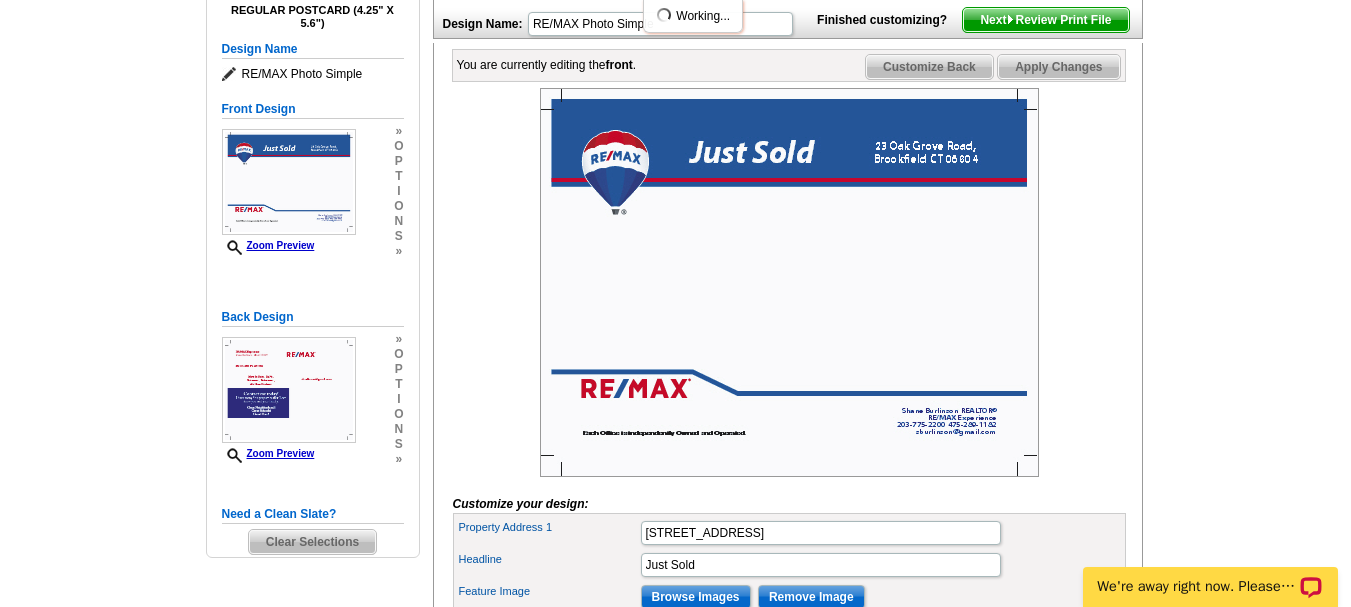 scroll, scrollTop: 0, scrollLeft: 0, axis: both 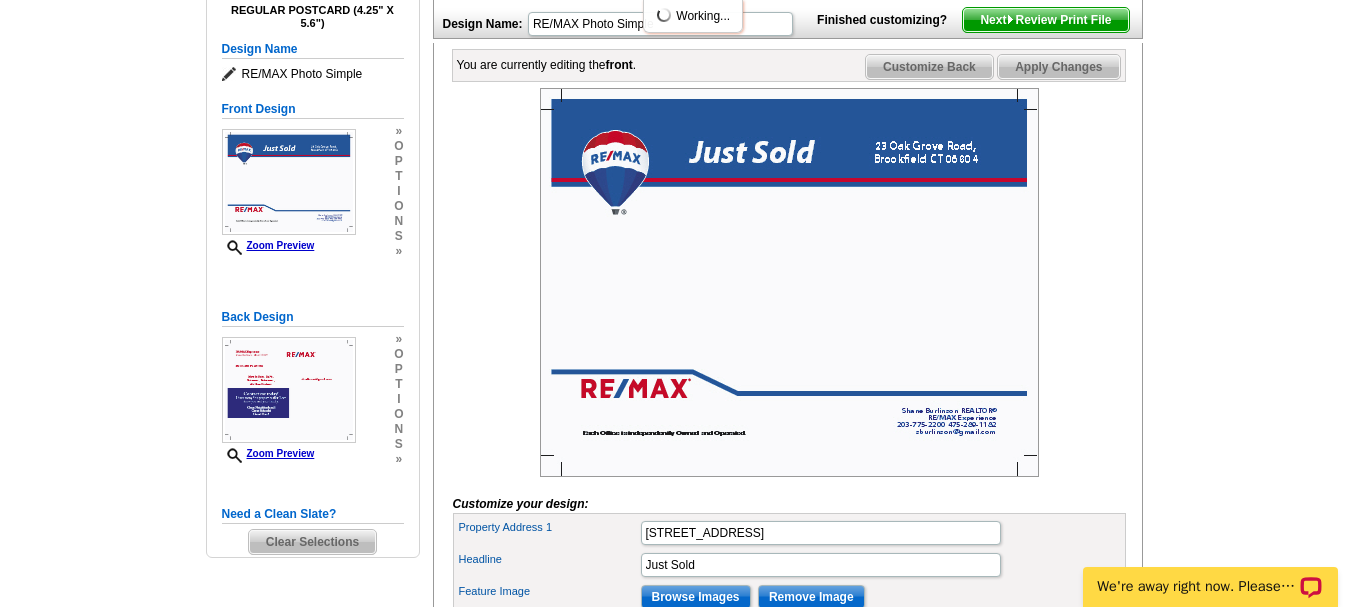 click on "You are currently editing the  front .
Customize Front
Customize Back
Apply Changes
Customize your design:
Property Address 1
[STREET_ADDRESS]
Headline Just Sold ," at bounding box center [788, 520] 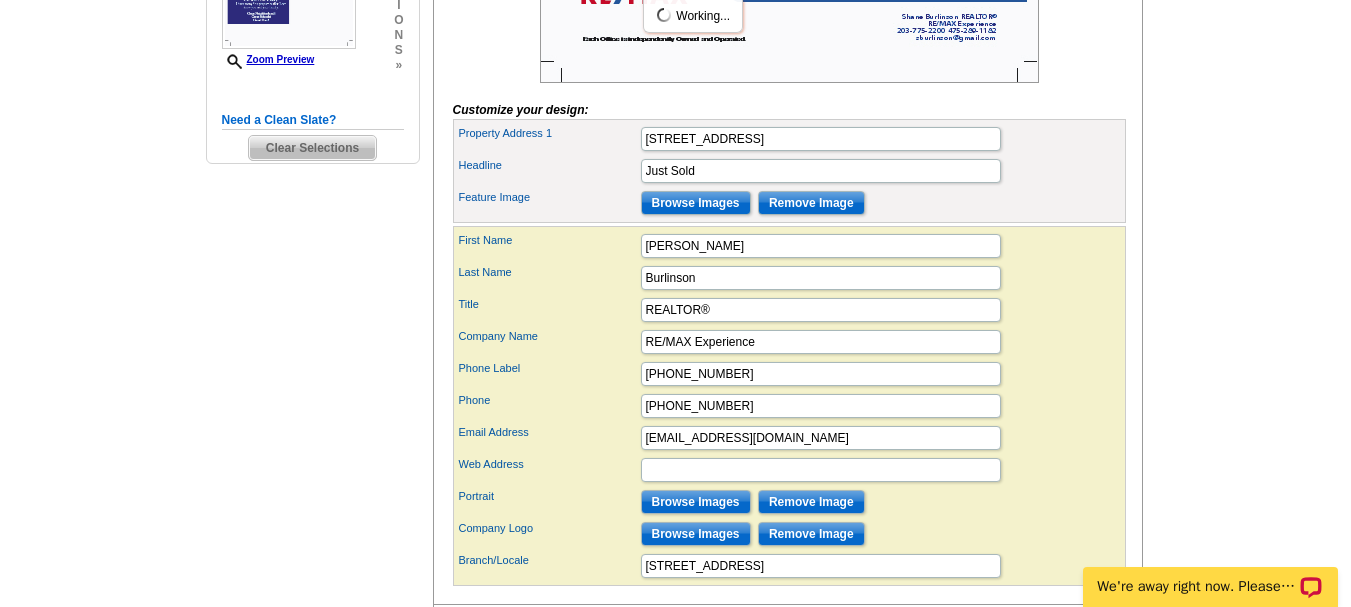 scroll, scrollTop: 690, scrollLeft: 0, axis: vertical 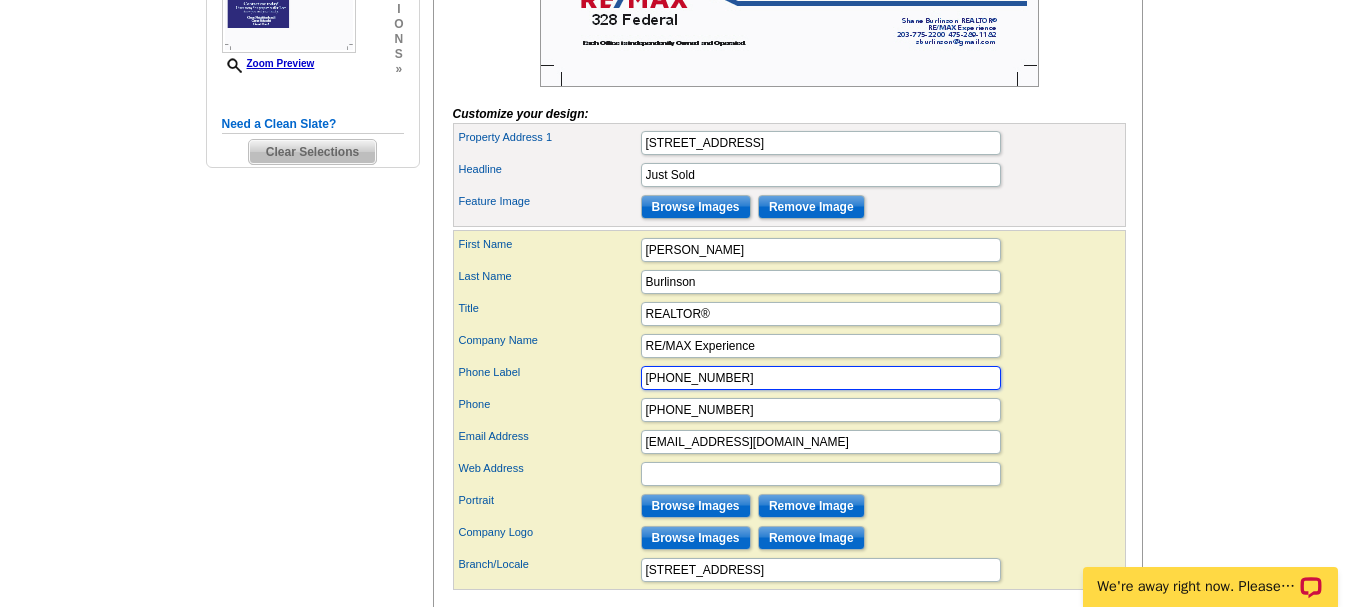 click on "[PHONE_NUMBER]" at bounding box center (821, 378) 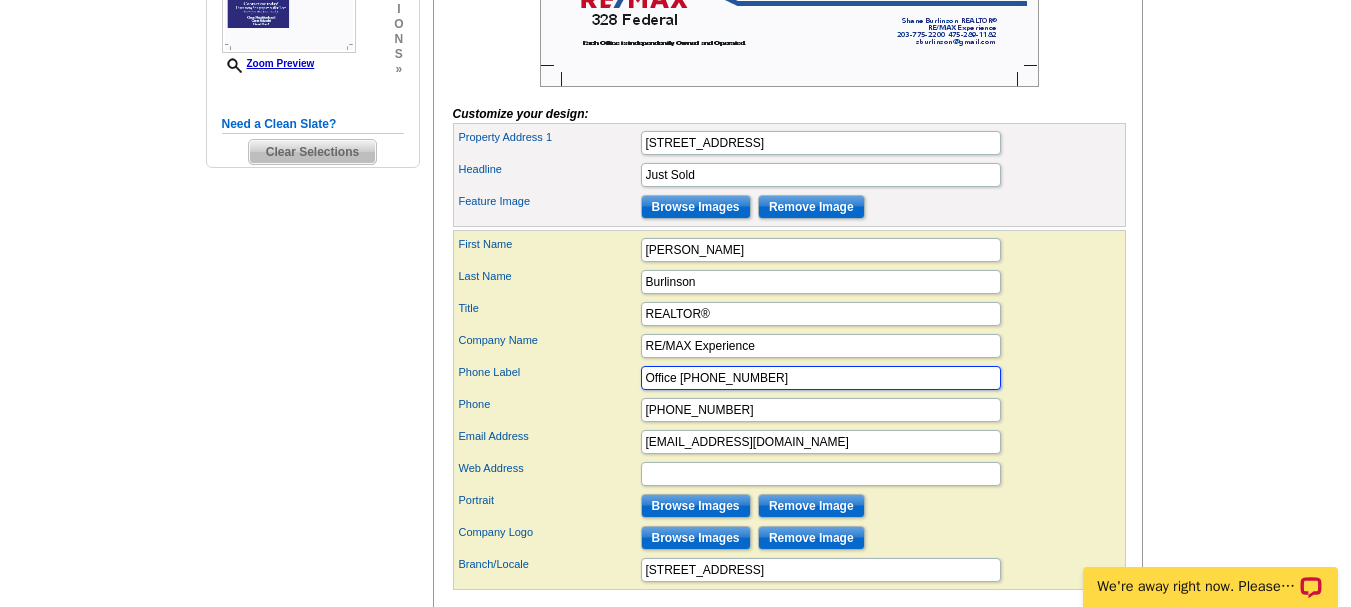 type on "Office [PHONE_NUMBER]" 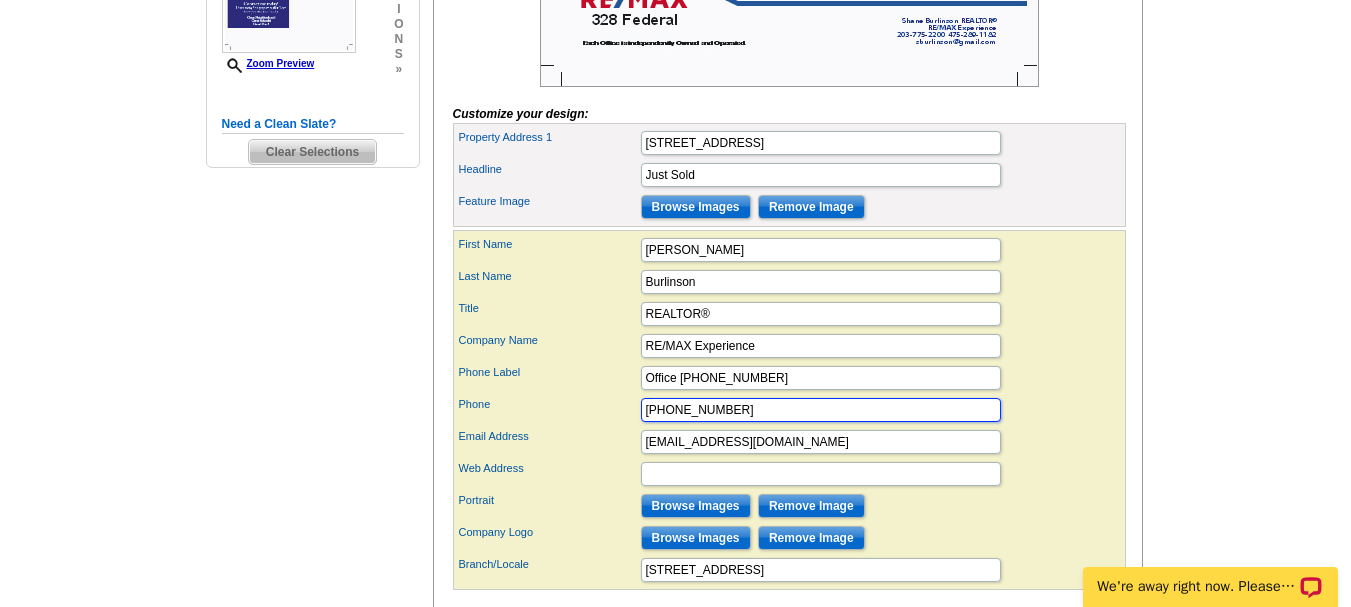 click on "[PHONE_NUMBER]" at bounding box center (821, 410) 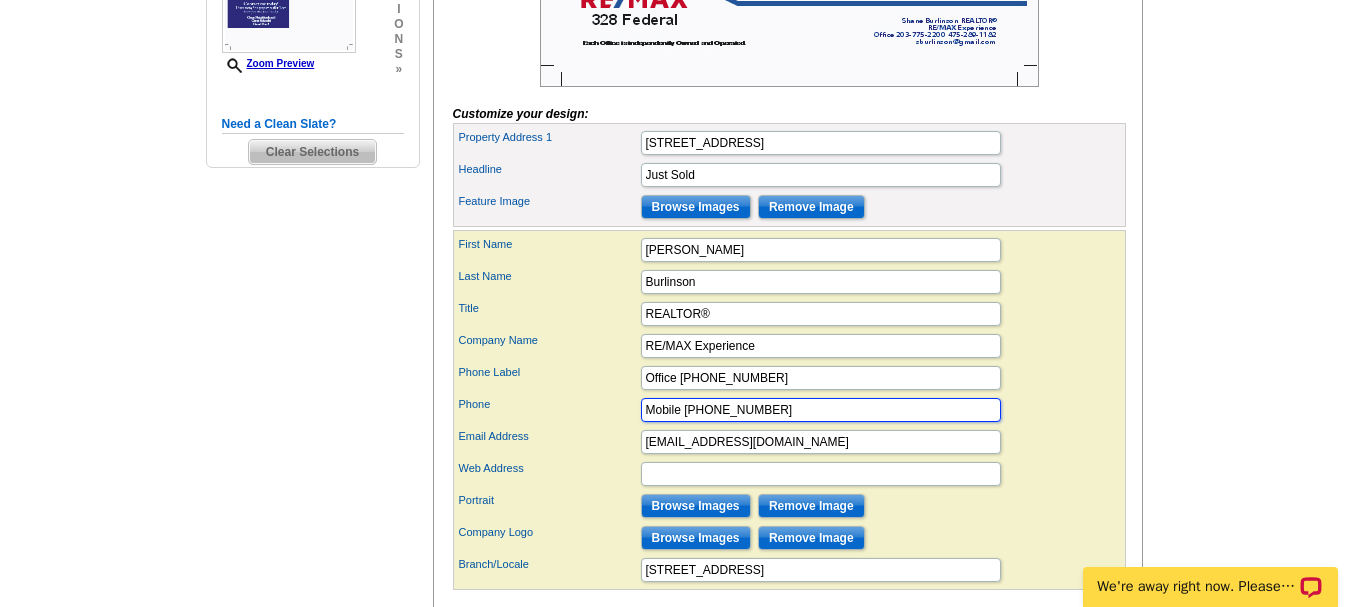 type on "Mobile [PHONE_NUMBER]" 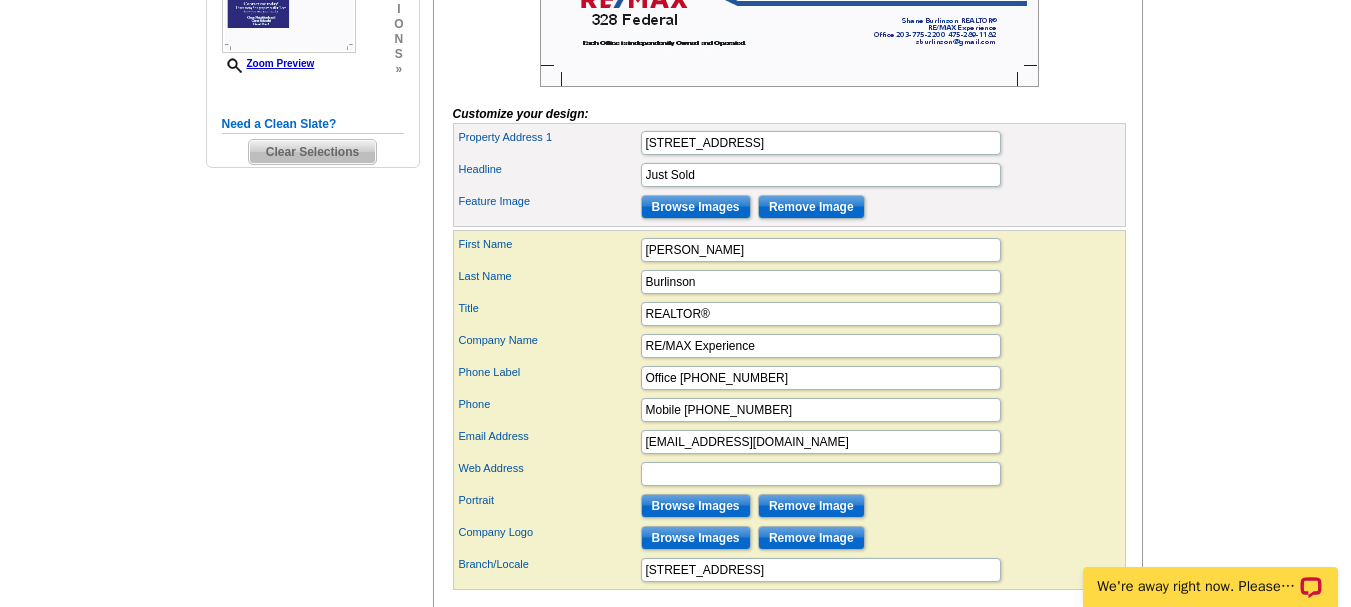 click on "Need Help? call [PHONE_NUMBER],  chat  with support, or have our designers make something custom just for you!
Got it, no need for the selection guide next time.
Show Results
Selected Design
Regular Postcard (4.25" x 5.6")
Design Name
RE/MAX Photo Simple
Front Design
Zoom Preview
»
o
p
t
i
o
n
s
»
Save This Design" at bounding box center (675, 119) 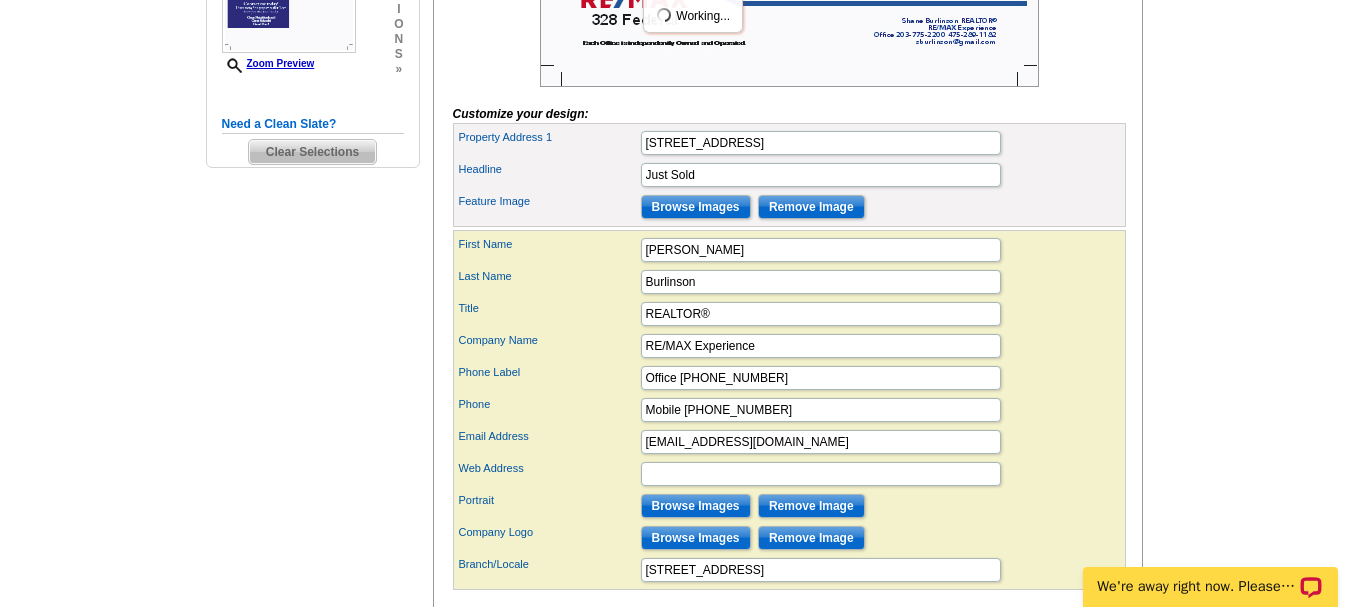 scroll, scrollTop: 677, scrollLeft: 0, axis: vertical 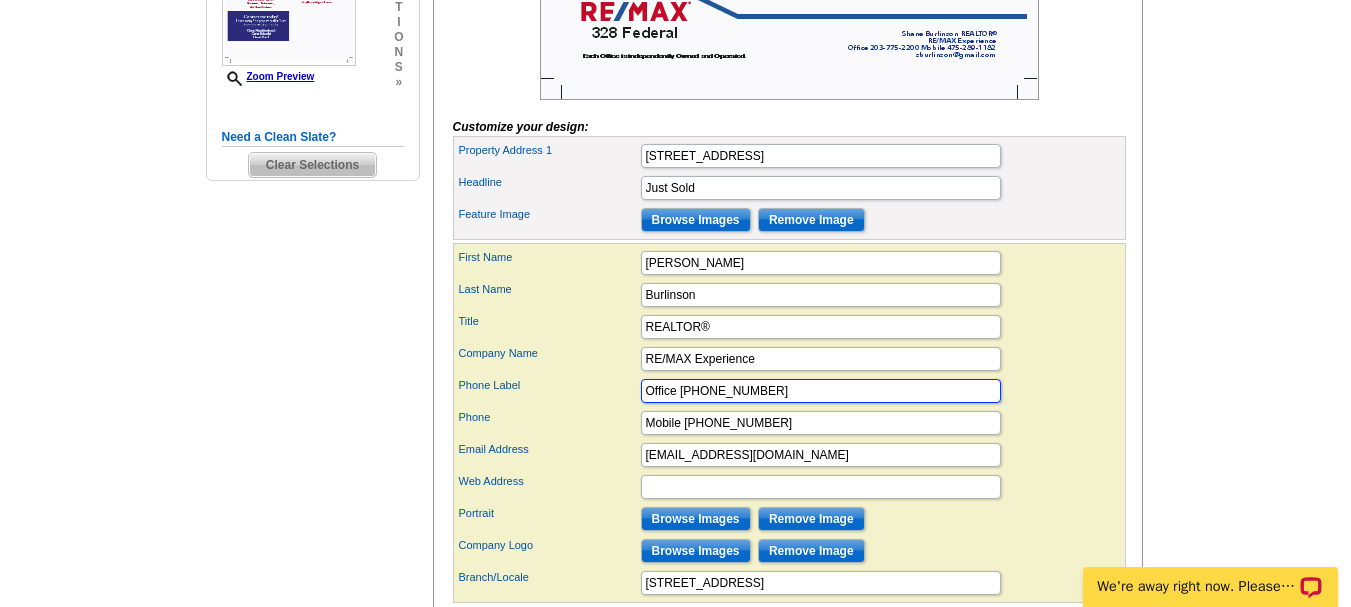 click on "Office [PHONE_NUMBER]" at bounding box center (821, 391) 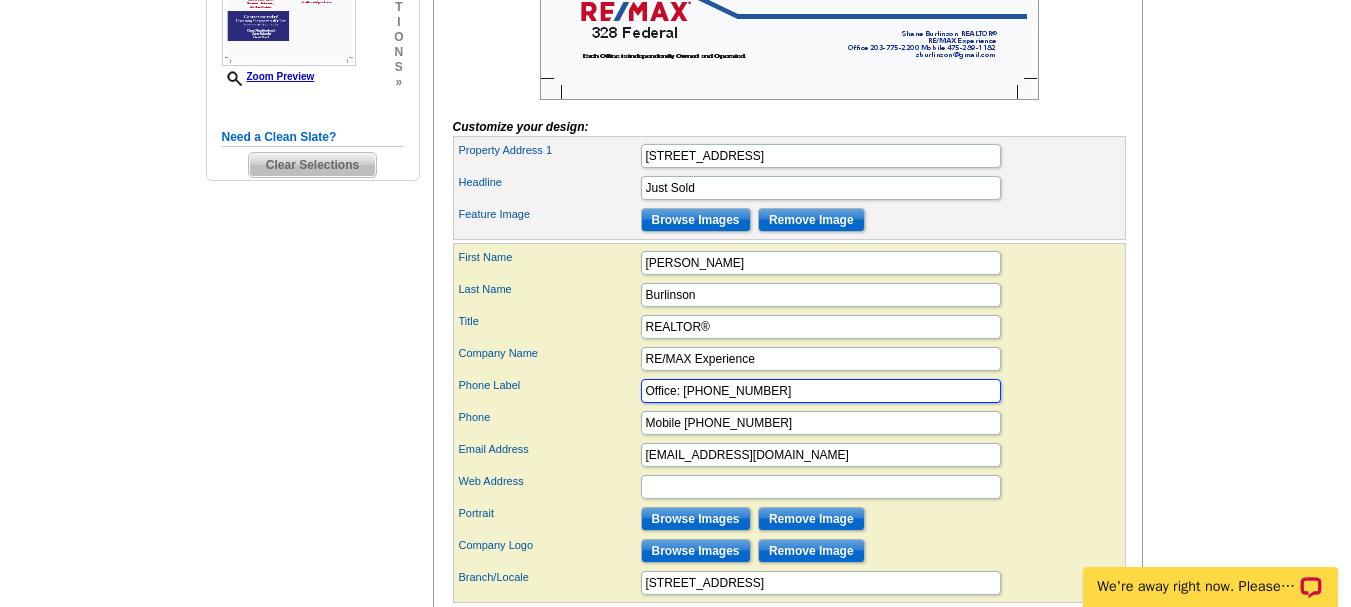 type on "Office: [PHONE_NUMBER]" 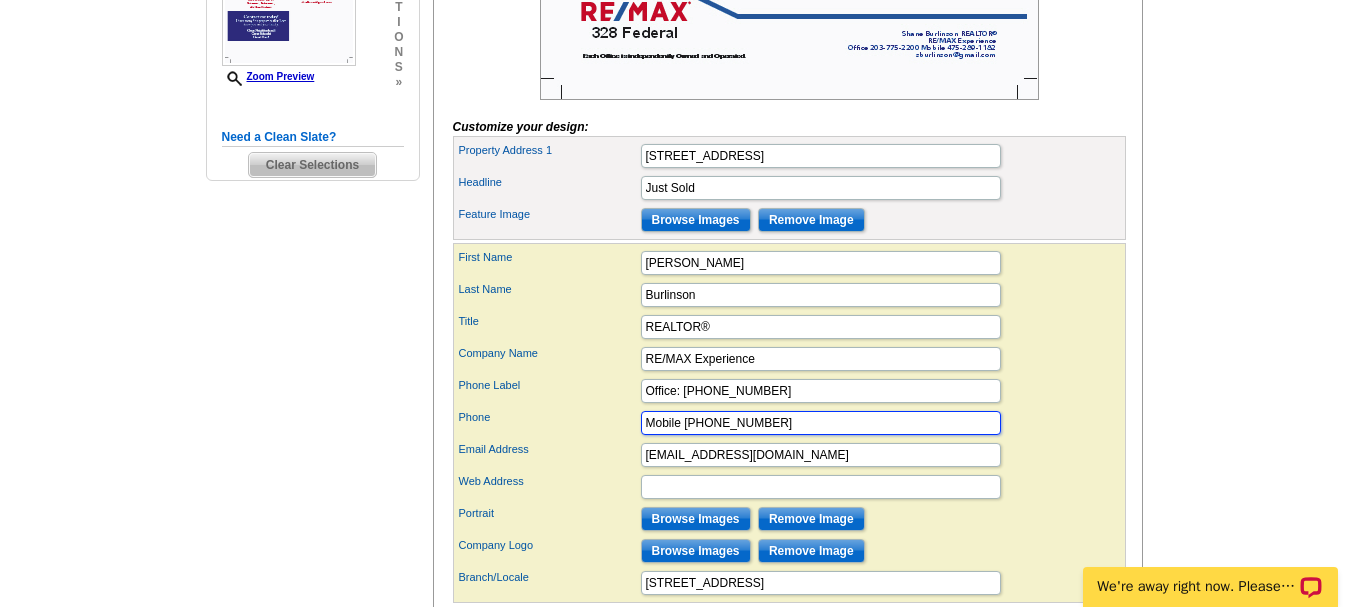 click on "Mobile [PHONE_NUMBER]" at bounding box center (821, 423) 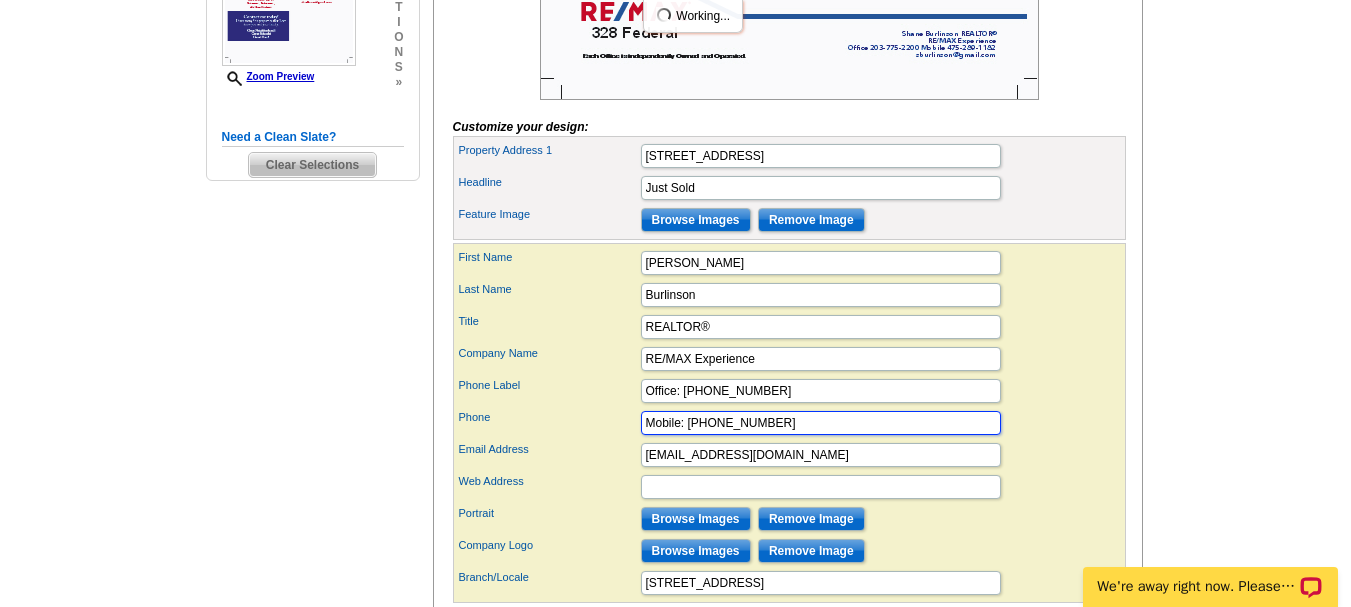 type on "Mobile: [PHONE_NUMBER]" 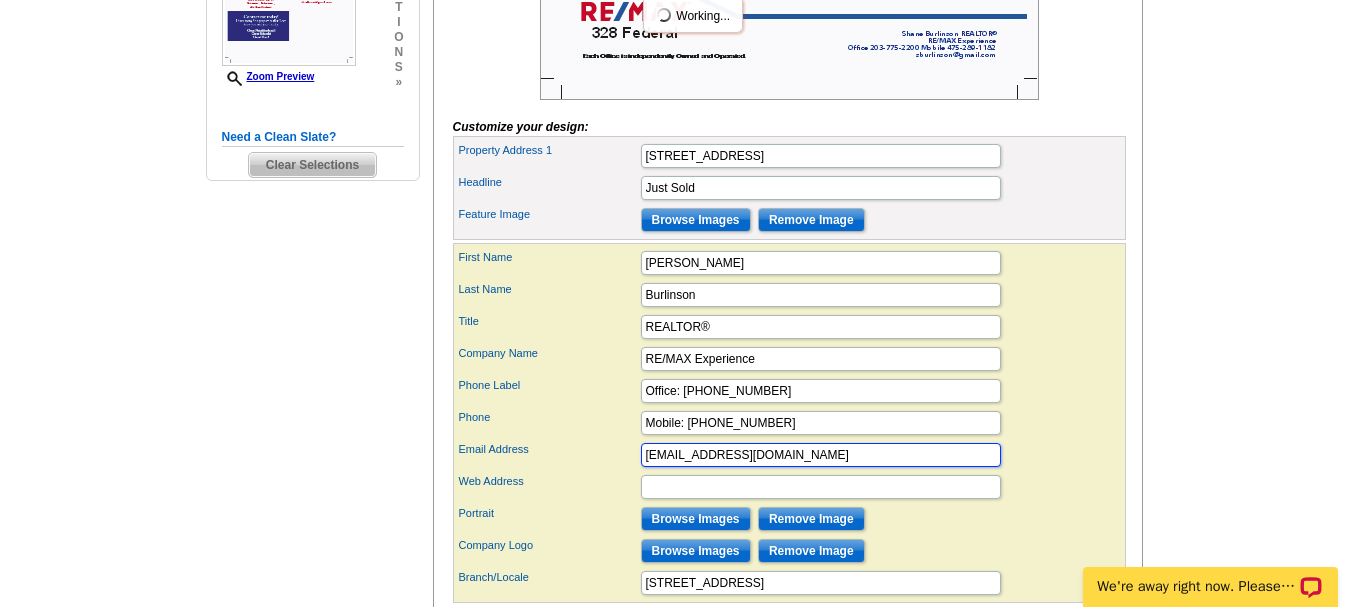 click on "[EMAIL_ADDRESS][DOMAIN_NAME]" at bounding box center [821, 455] 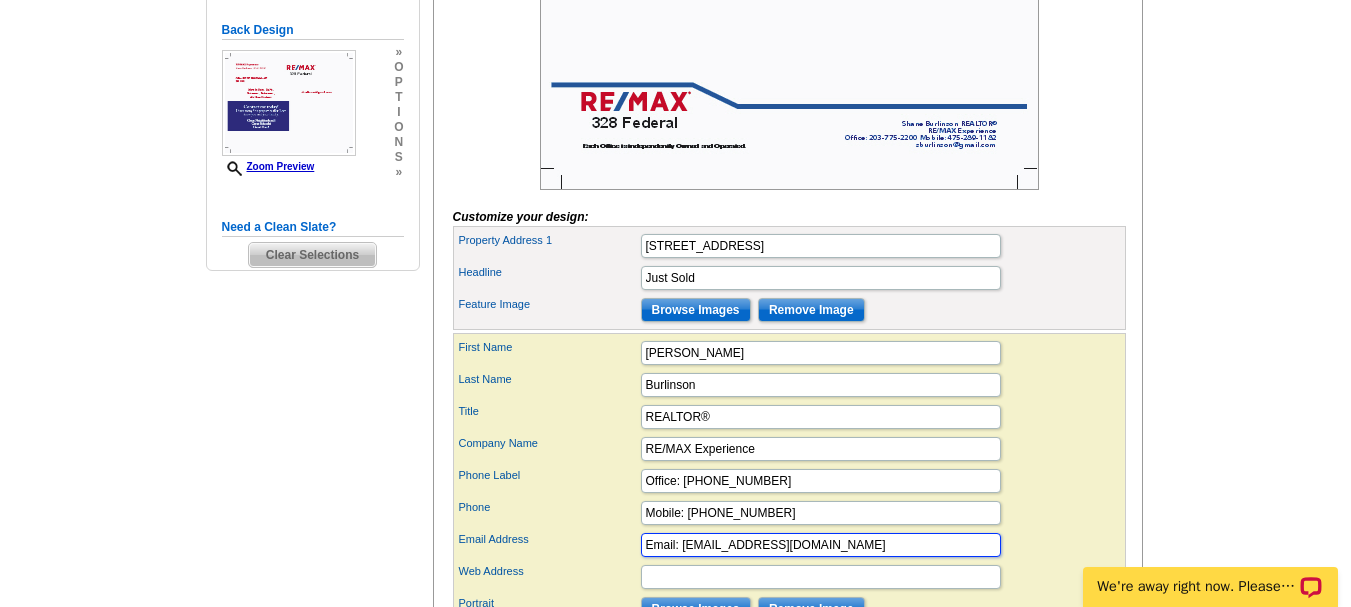 scroll, scrollTop: 577, scrollLeft: 0, axis: vertical 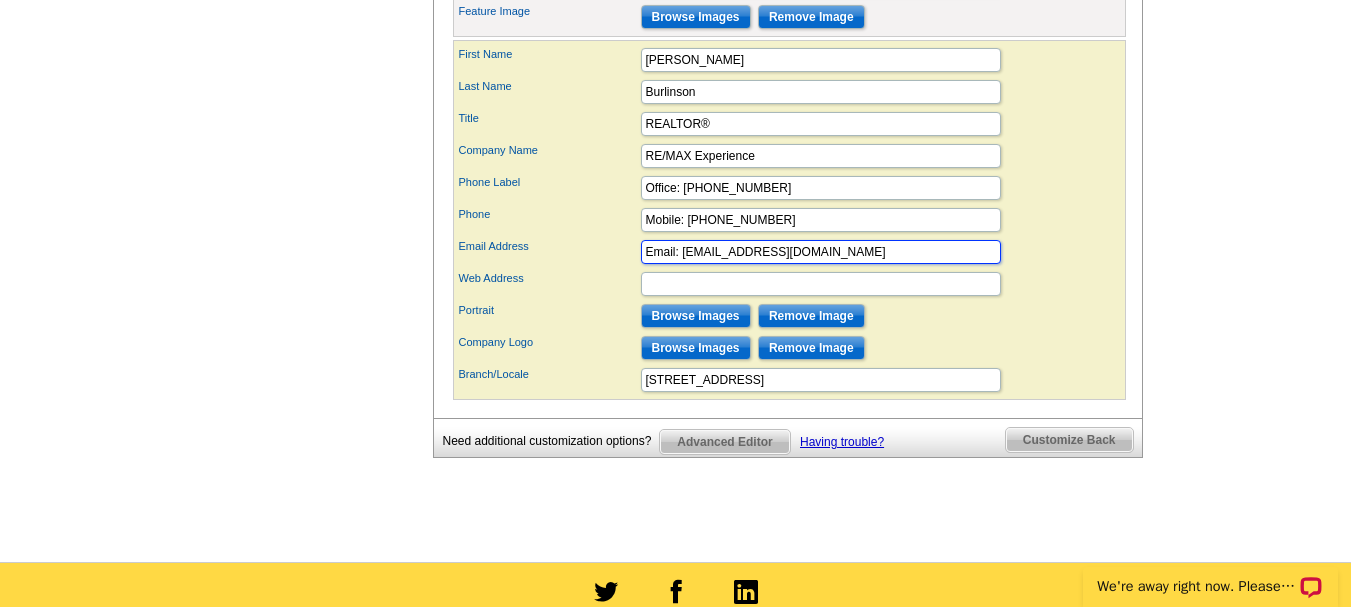 type on "Email: [EMAIL_ADDRESS][DOMAIN_NAME]" 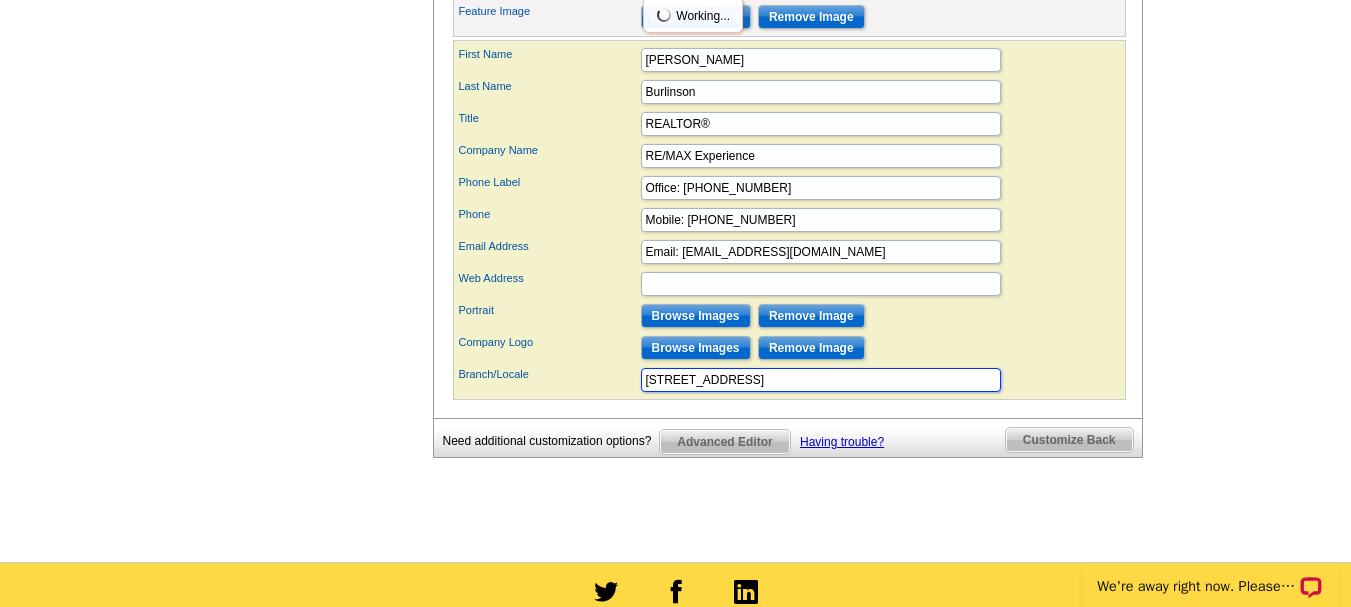 drag, startPoint x: 876, startPoint y: 419, endPoint x: 504, endPoint y: 433, distance: 372.26334 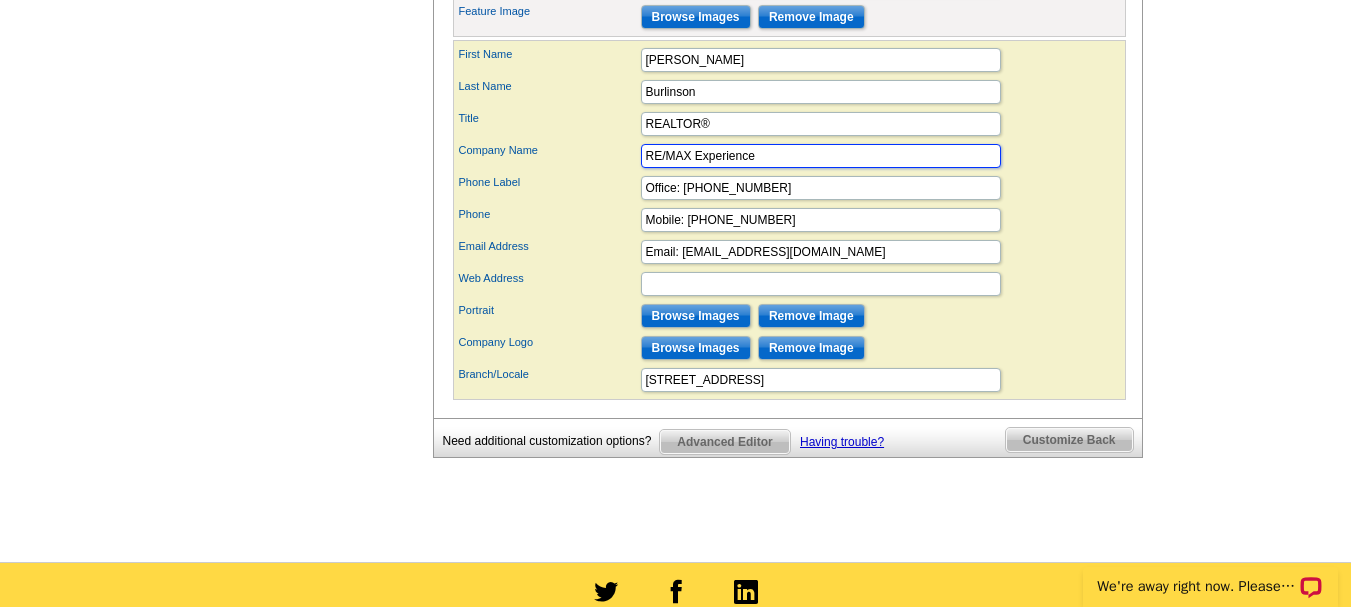 click on "RE/MAX Experience" at bounding box center [821, 156] 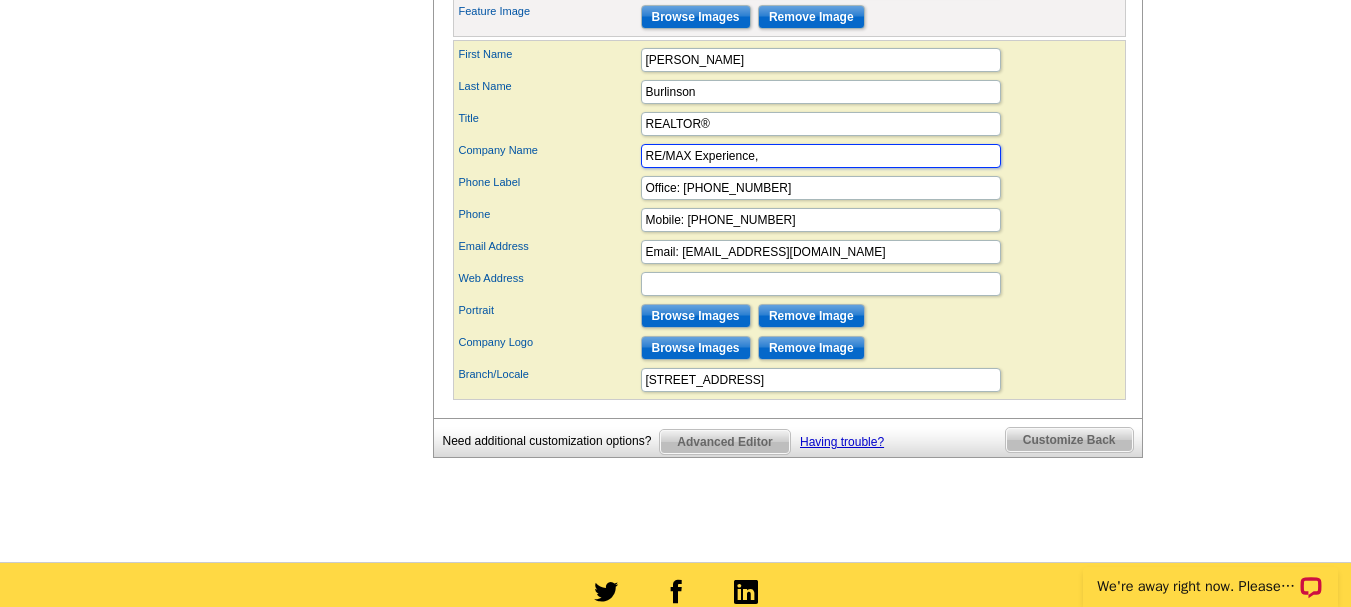 paste on "[STREET_ADDRESS]" 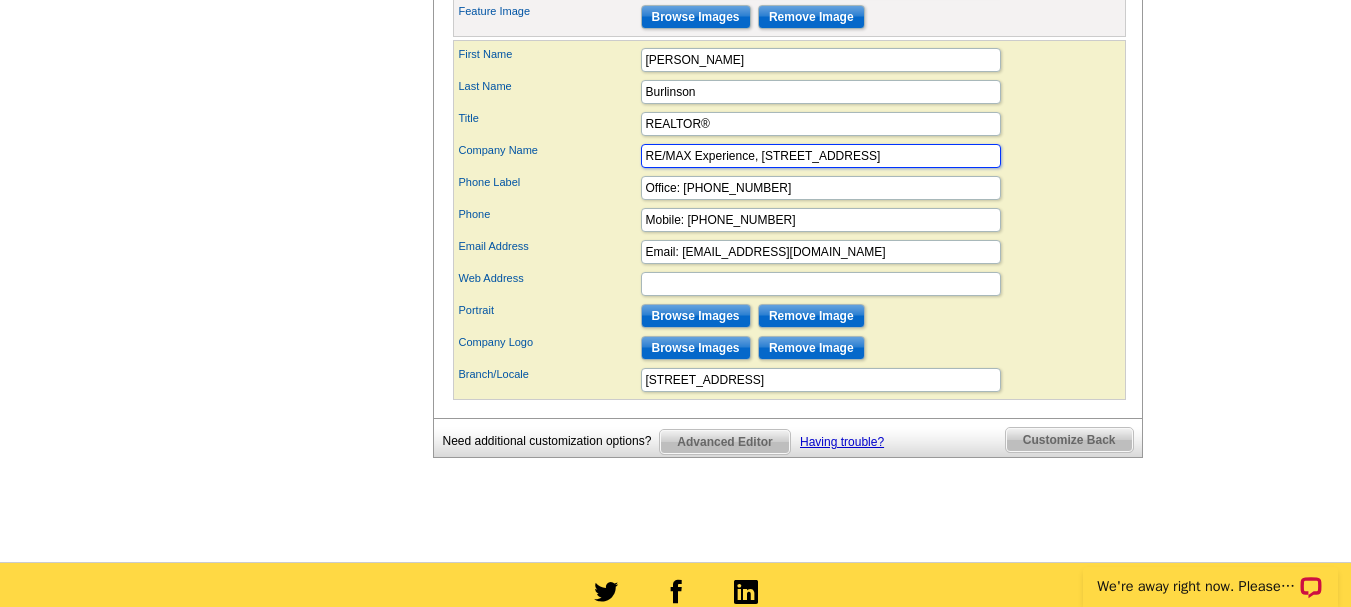 type on "RE/MAX Experience, [STREET_ADDRESS]" 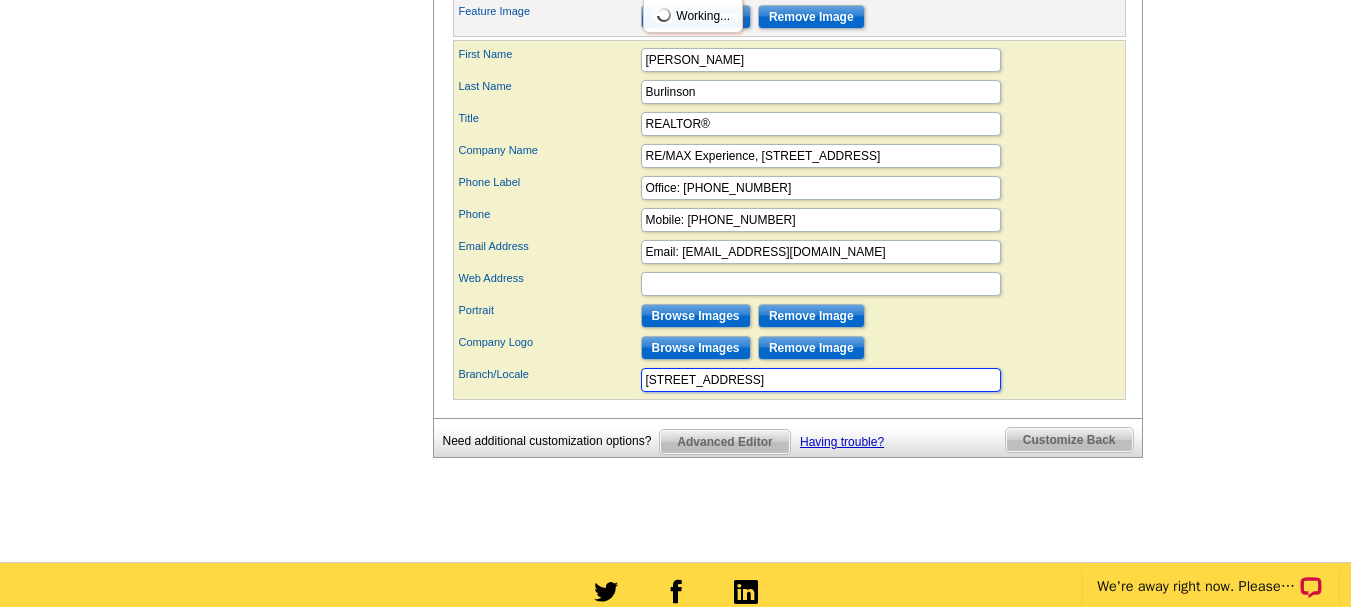 drag, startPoint x: 882, startPoint y: 408, endPoint x: 510, endPoint y: 415, distance: 372.06586 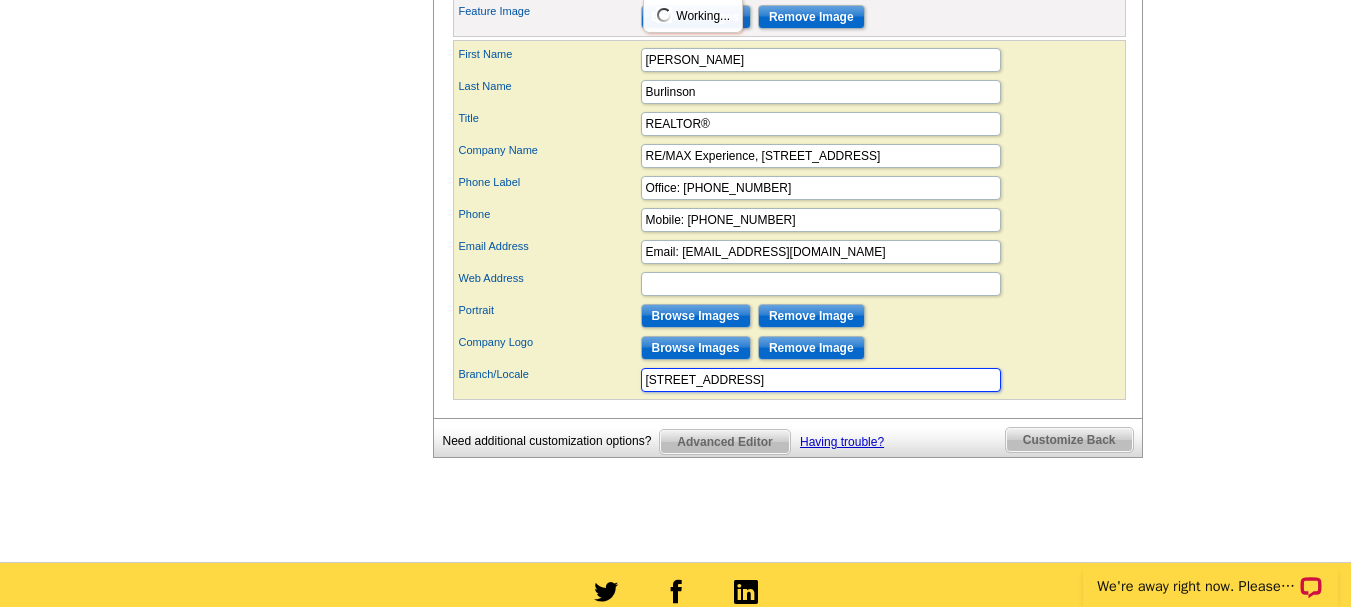 click on "Branch/Locale
[STREET_ADDRESS]" at bounding box center (789, 380) 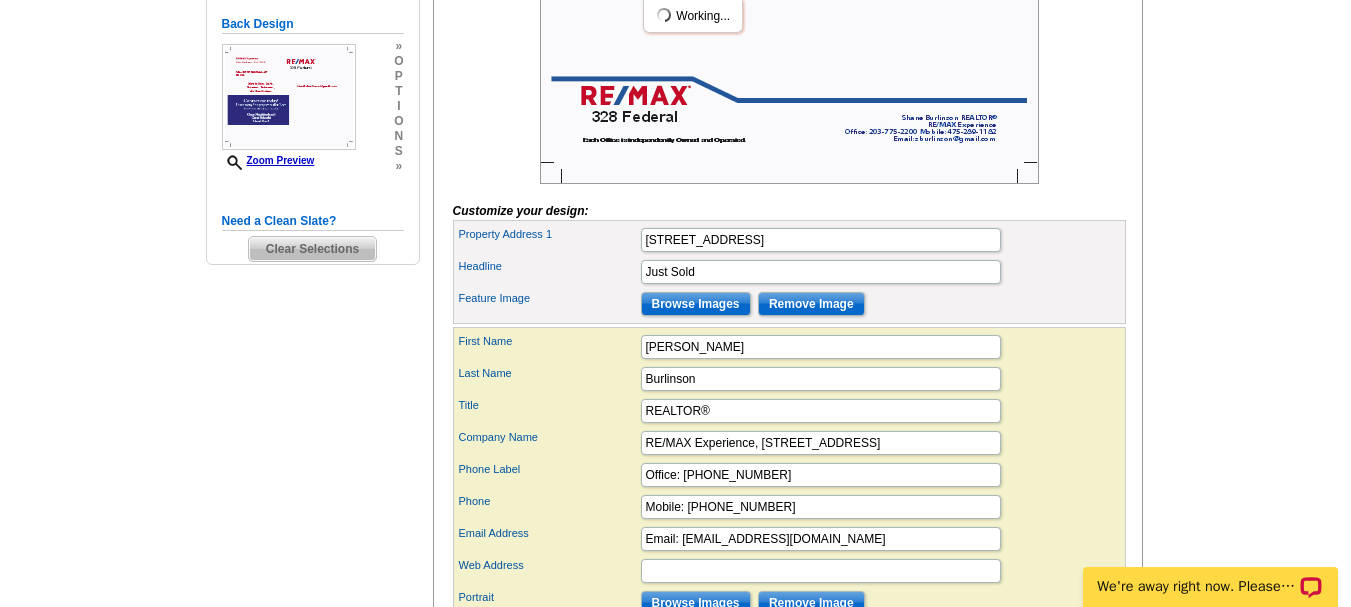 scroll, scrollTop: 540, scrollLeft: 0, axis: vertical 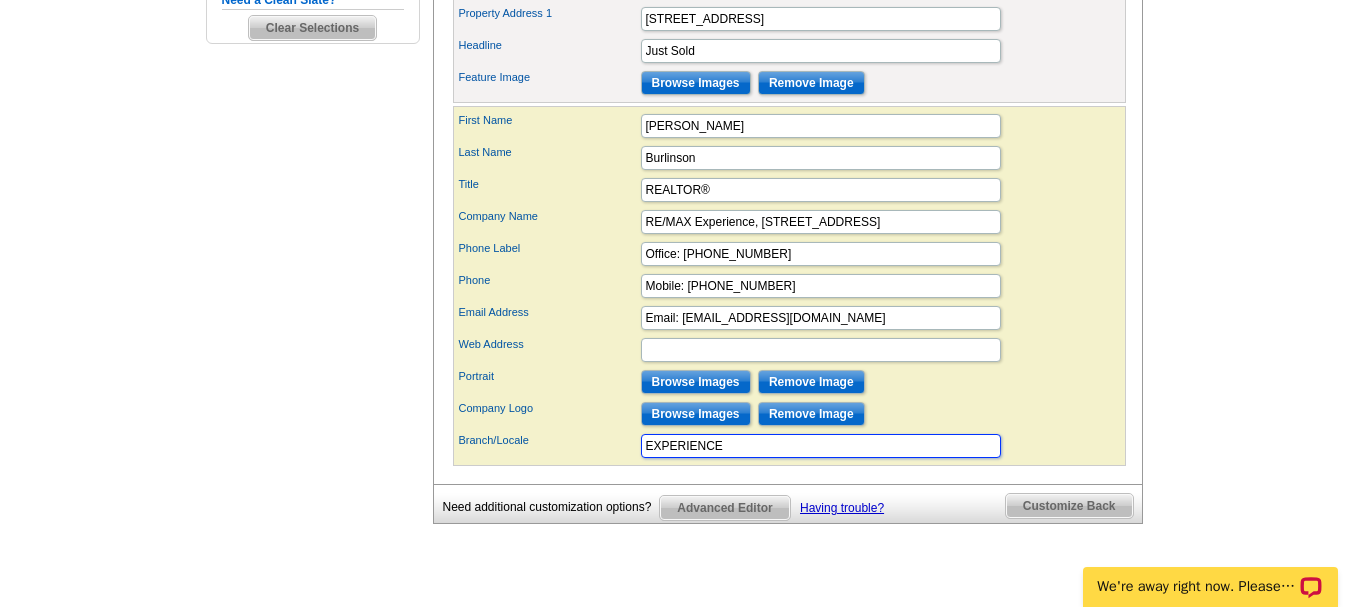 type on "EXPERIENCE" 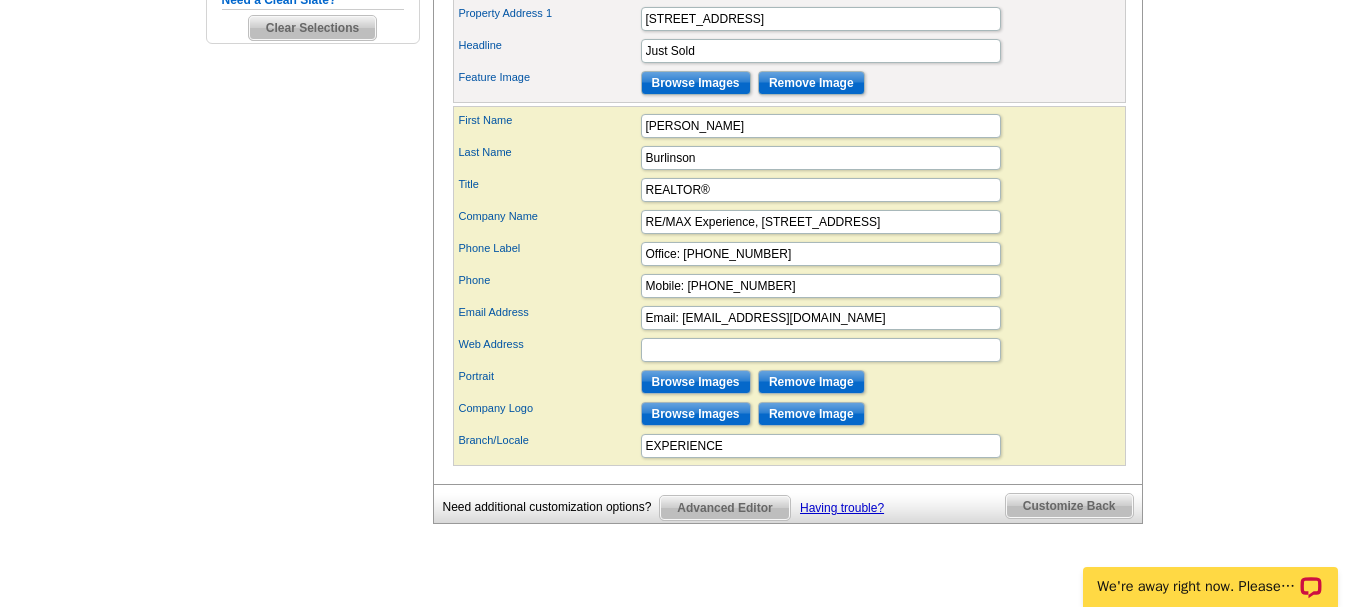 click on "First Name
[PERSON_NAME]
Last Name
[PERSON_NAME]
Title
REALTOR®
Company Name Phone Label Phone Portrait" at bounding box center (789, 286) 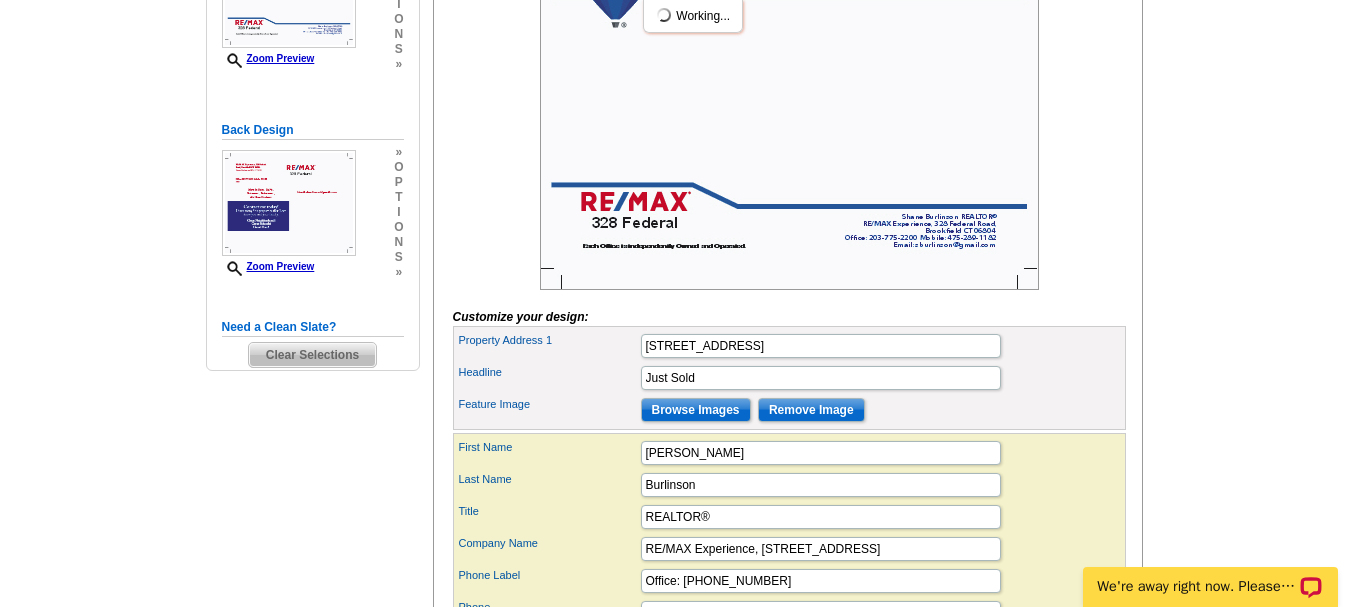 scroll, scrollTop: 437, scrollLeft: 0, axis: vertical 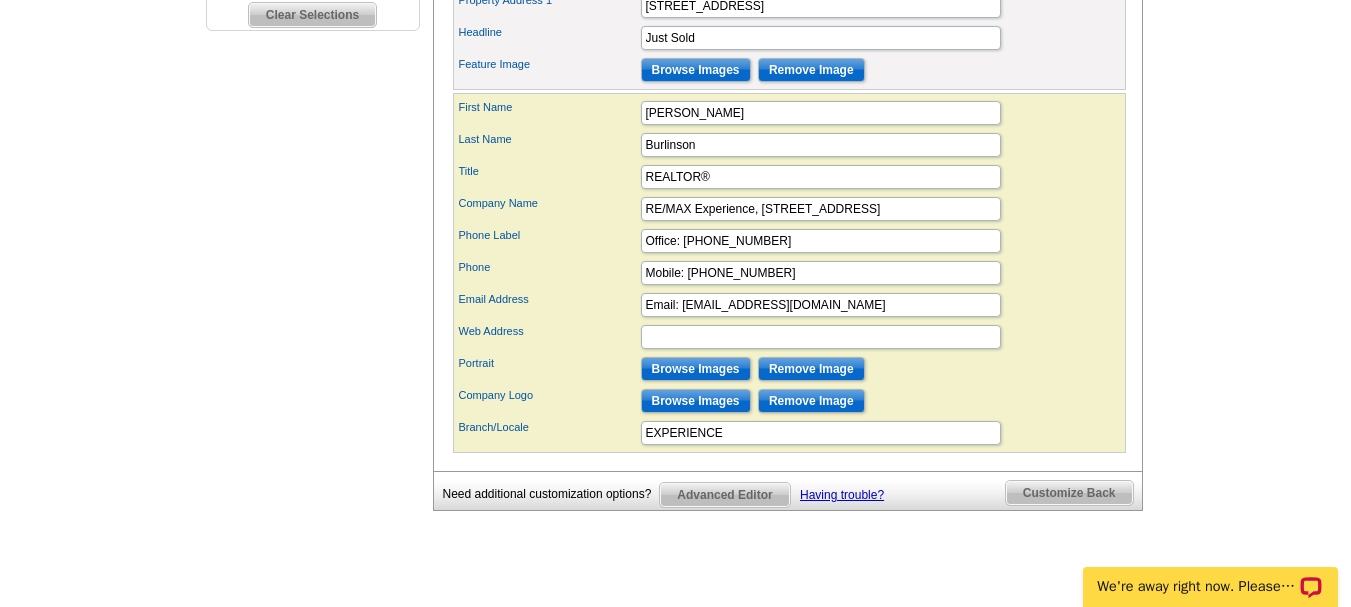 drag, startPoint x: 1341, startPoint y: 316, endPoint x: 1341, endPoint y: 125, distance: 191 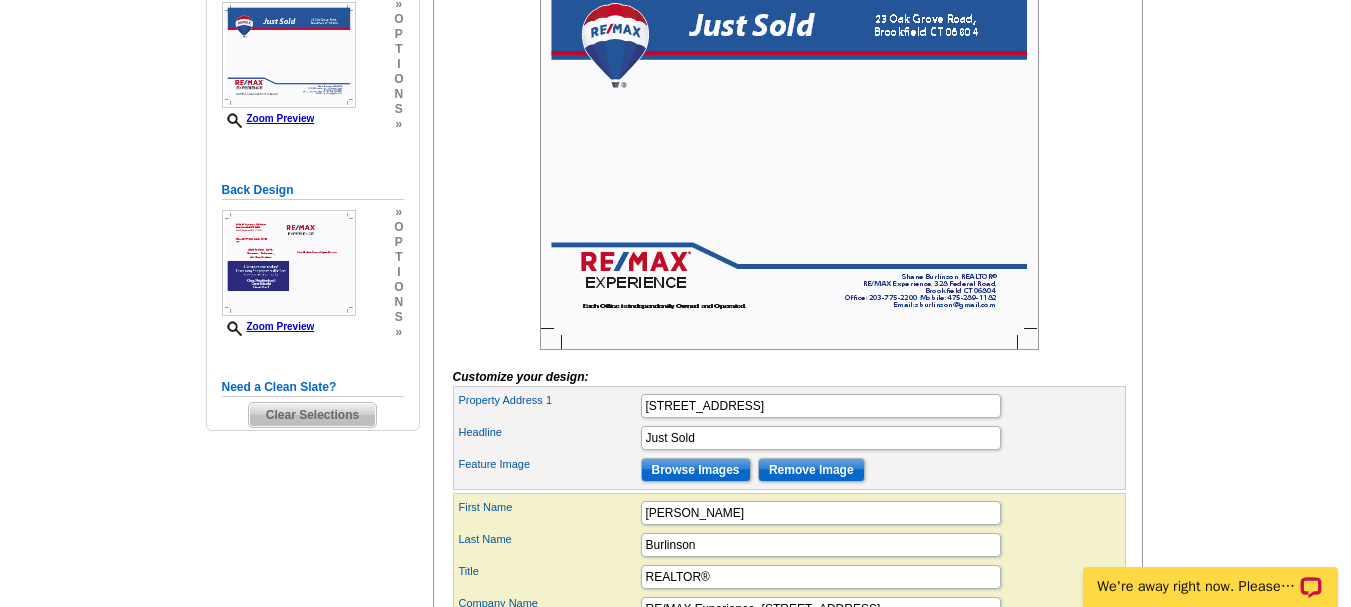 scroll, scrollTop: 413, scrollLeft: 0, axis: vertical 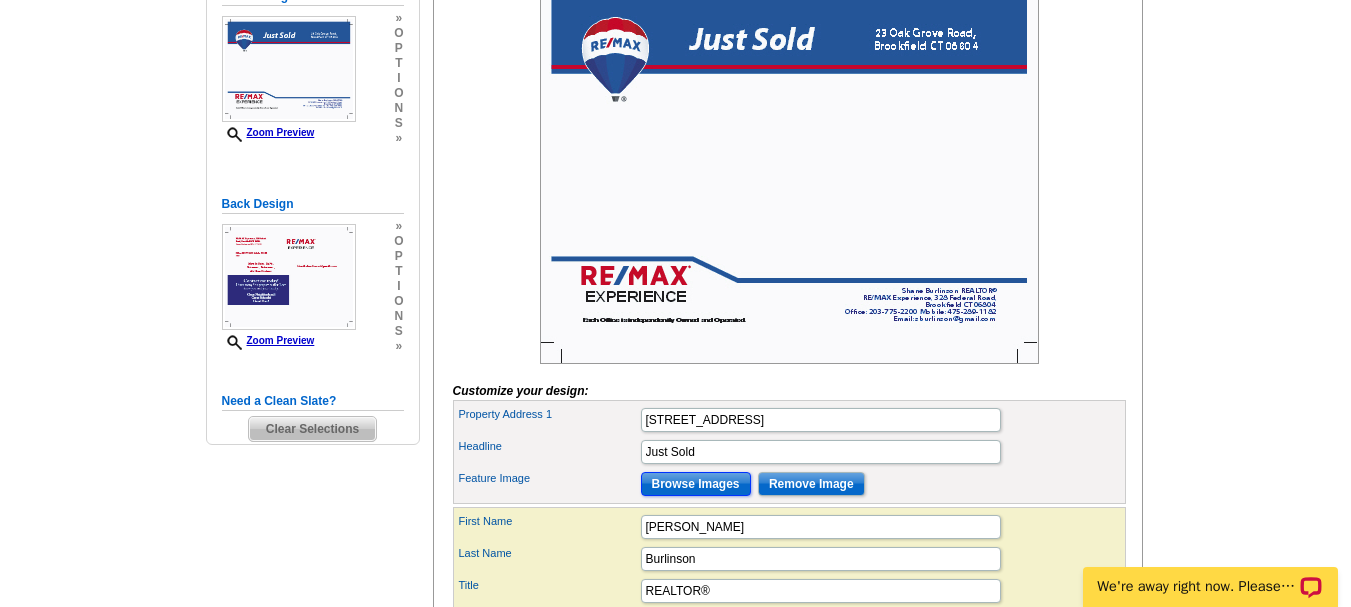 click on "Browse Images" at bounding box center [696, 484] 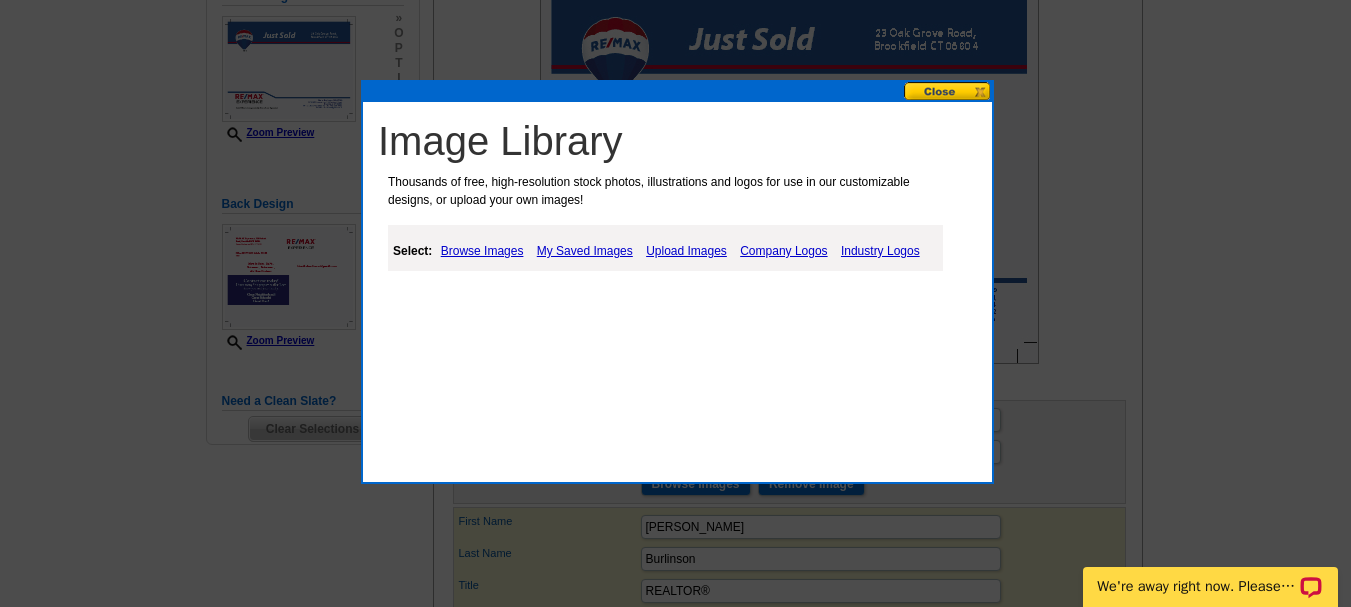 click on "Upload Images" at bounding box center [686, 251] 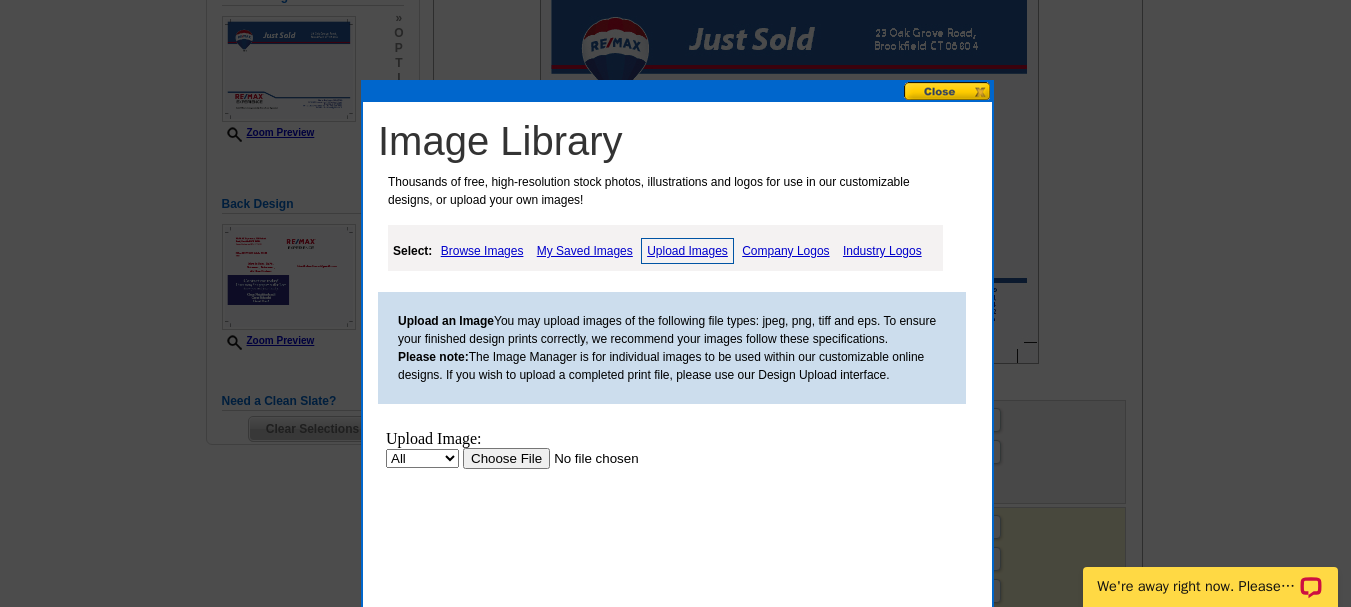 scroll, scrollTop: 0, scrollLeft: 0, axis: both 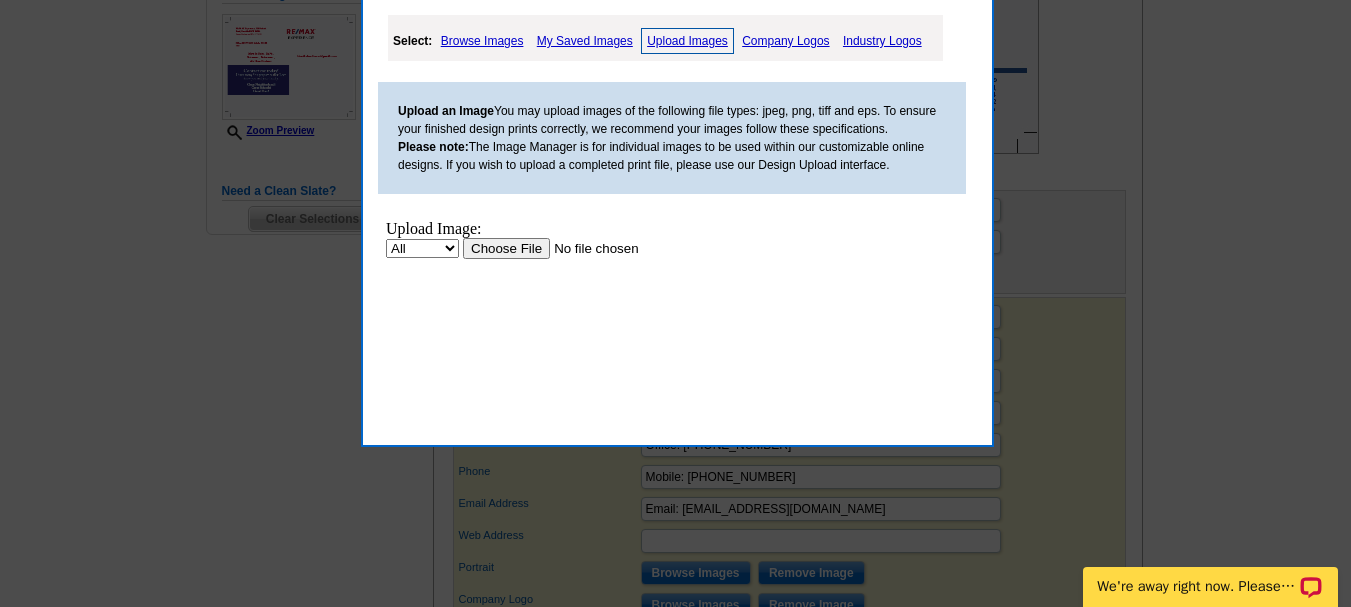 click at bounding box center [589, 248] 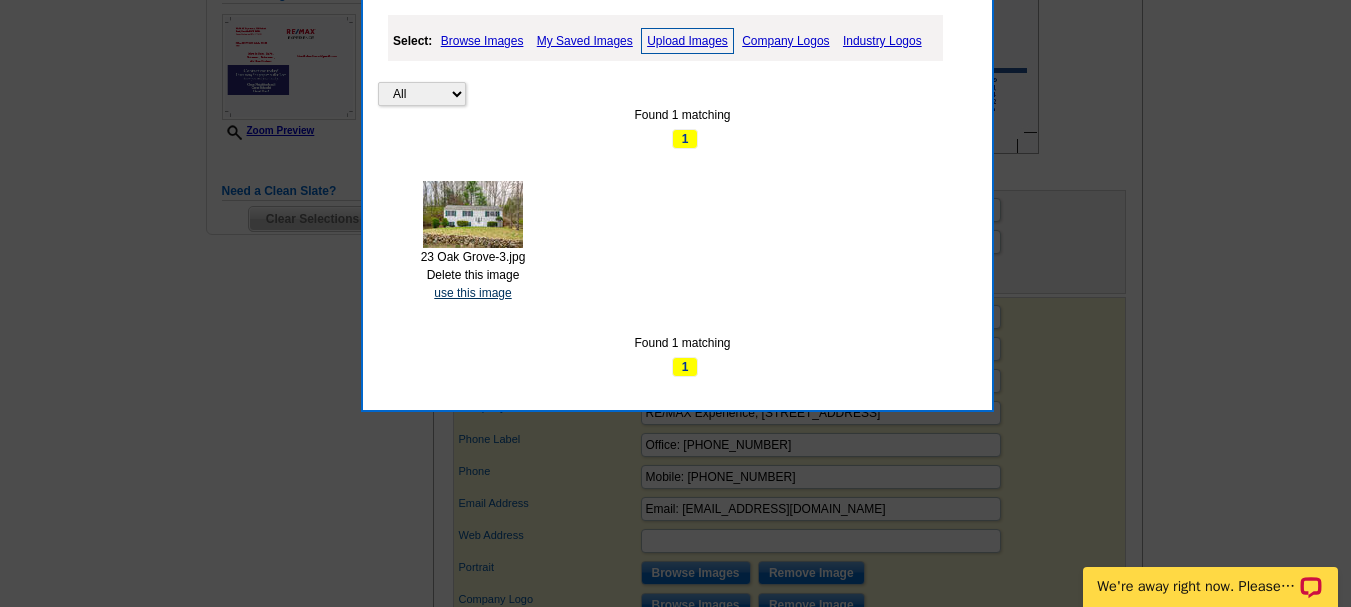 click on "use this image" at bounding box center (472, 293) 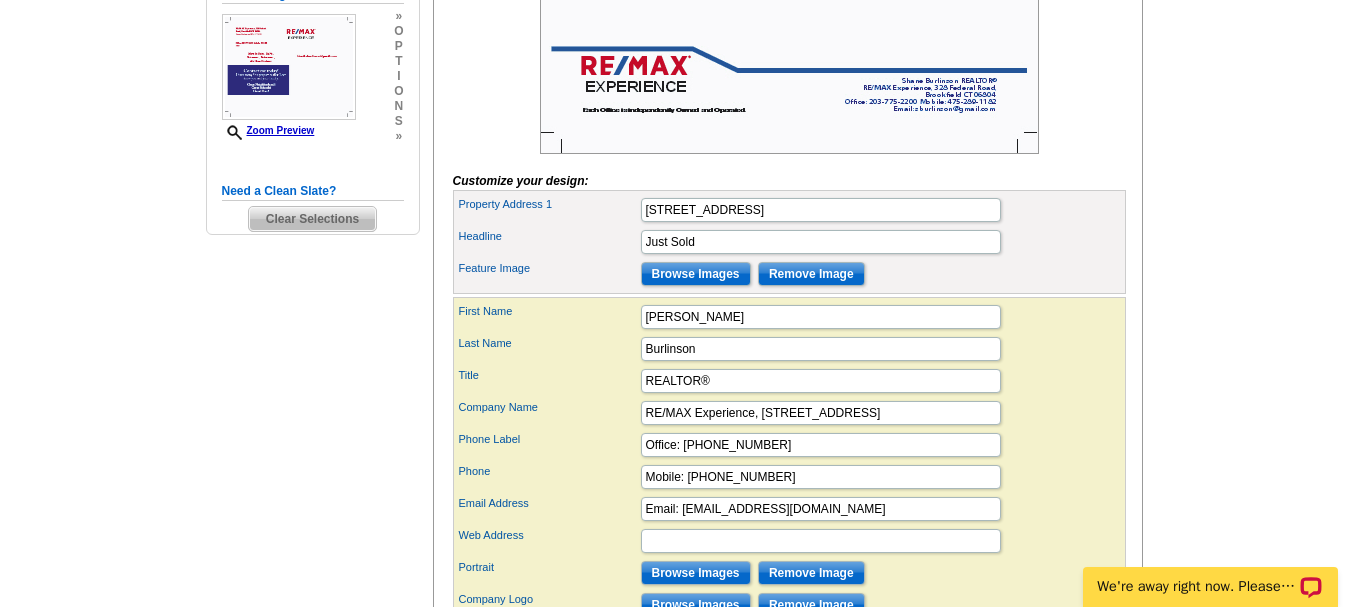 scroll, scrollTop: 0, scrollLeft: 0, axis: both 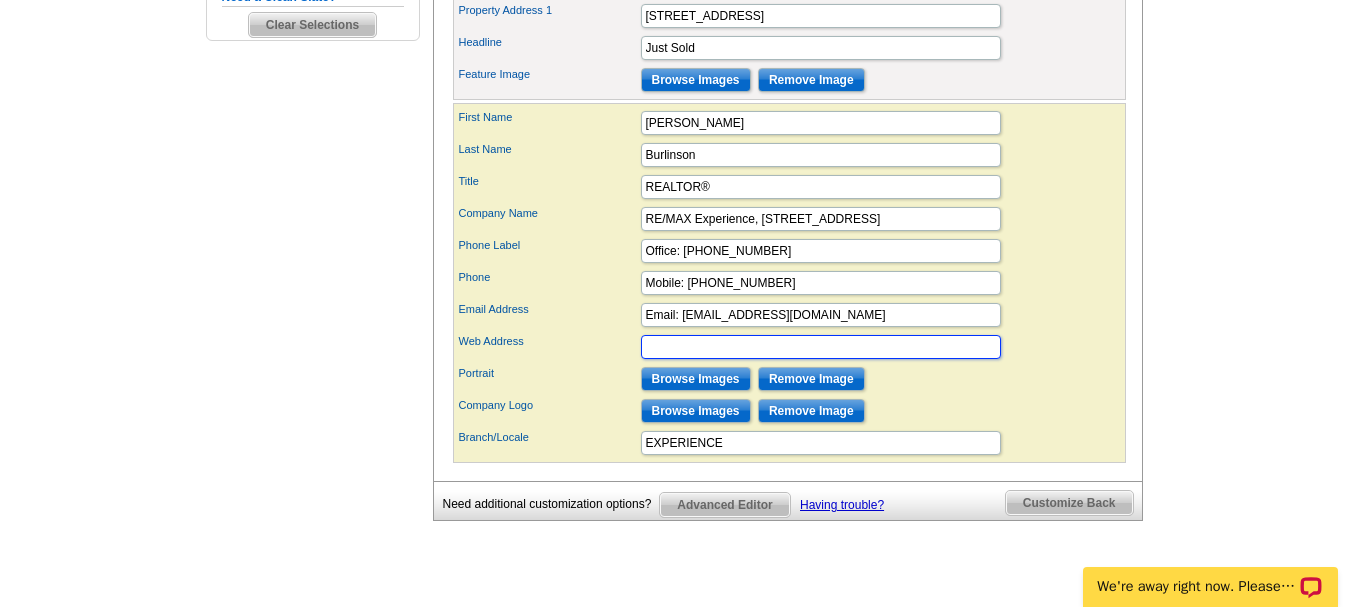 click on "Web Address" at bounding box center (821, 347) 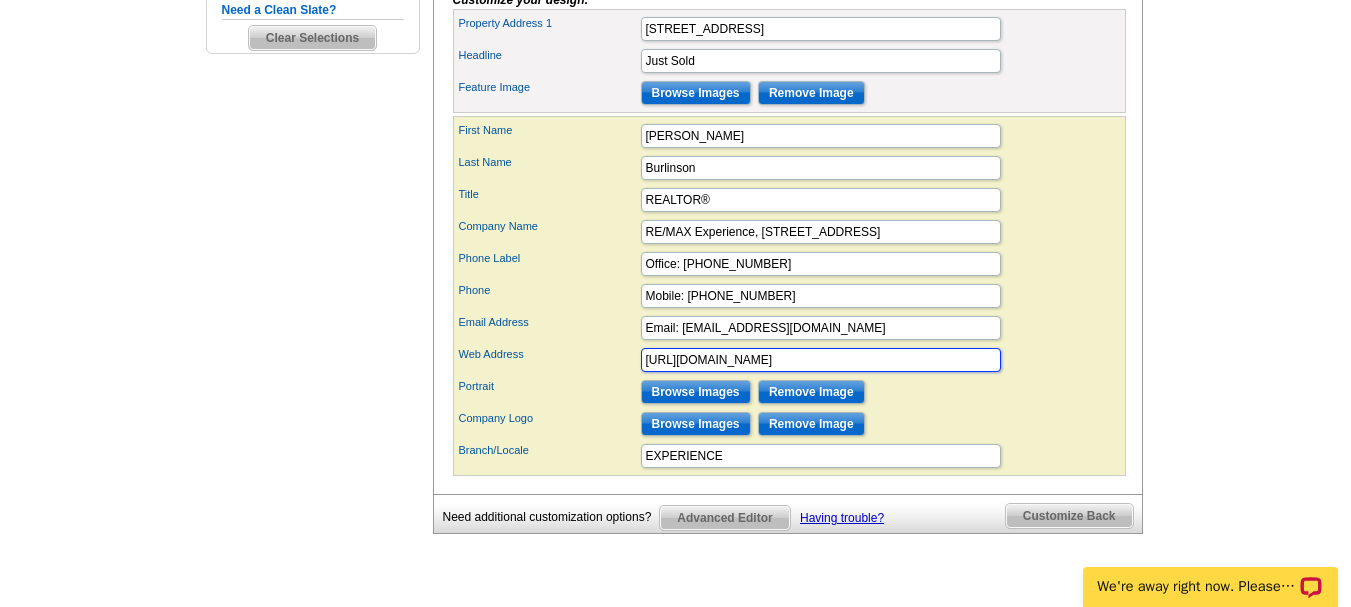 scroll, scrollTop: 807, scrollLeft: 0, axis: vertical 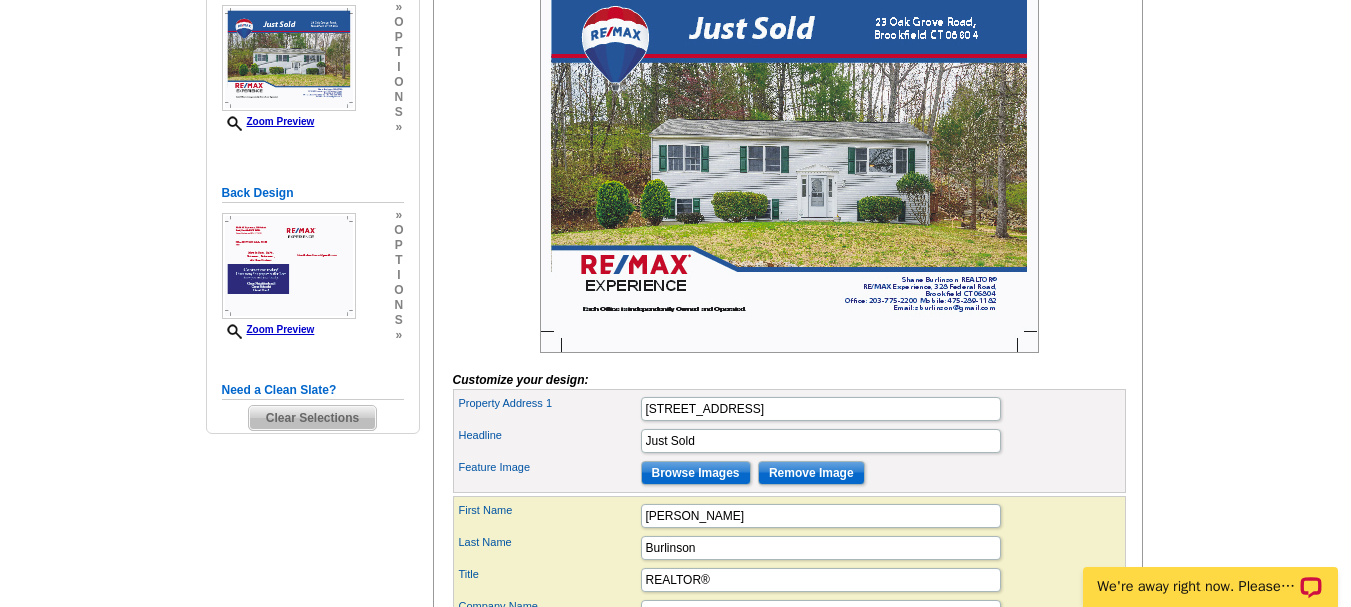 type on "[URL][DOMAIN_NAME]" 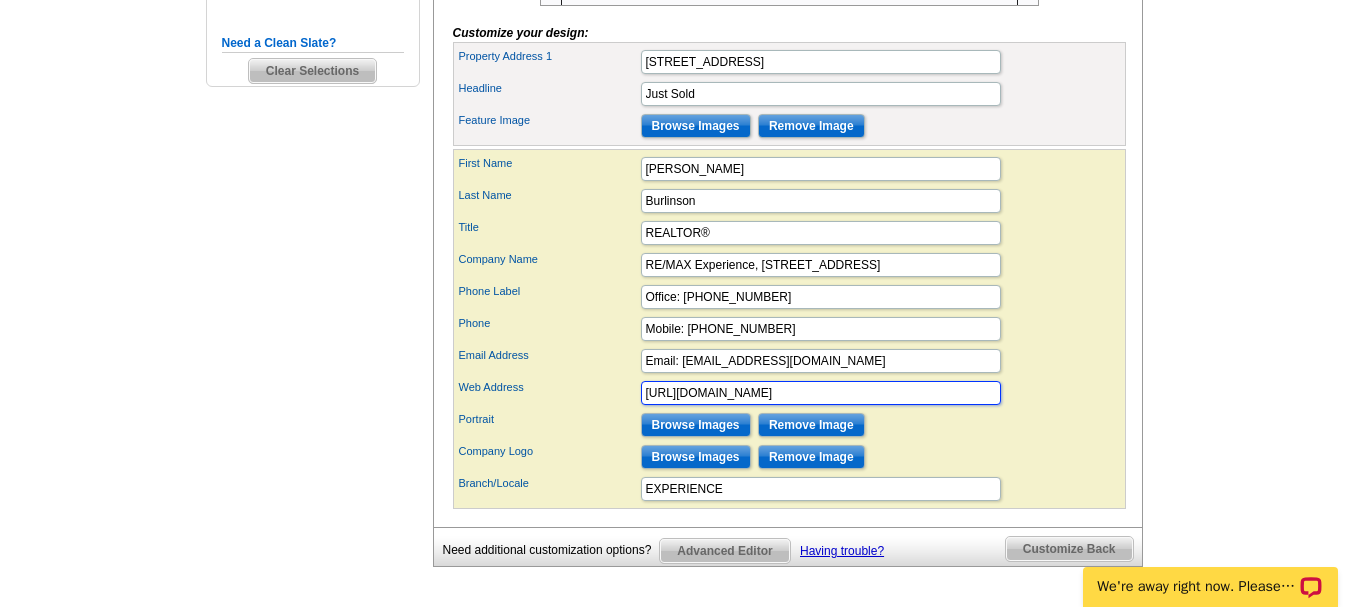 scroll, scrollTop: 774, scrollLeft: 0, axis: vertical 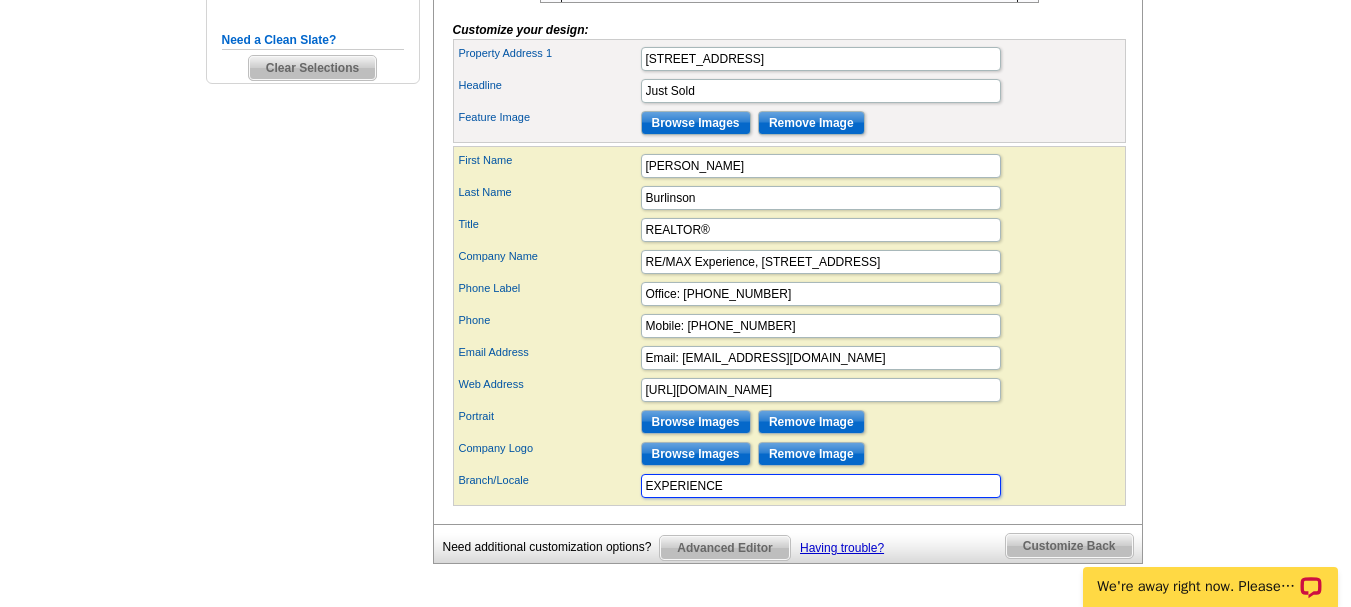 drag, startPoint x: 757, startPoint y: 516, endPoint x: 519, endPoint y: 512, distance: 238.03362 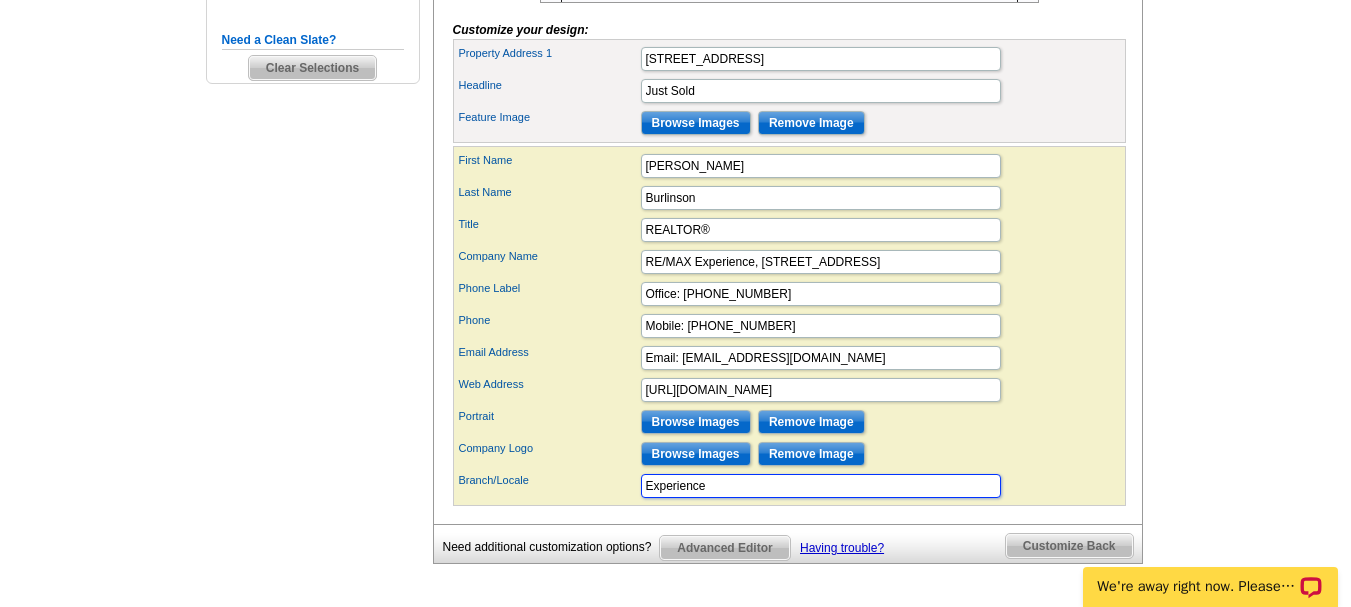 type on "Experience" 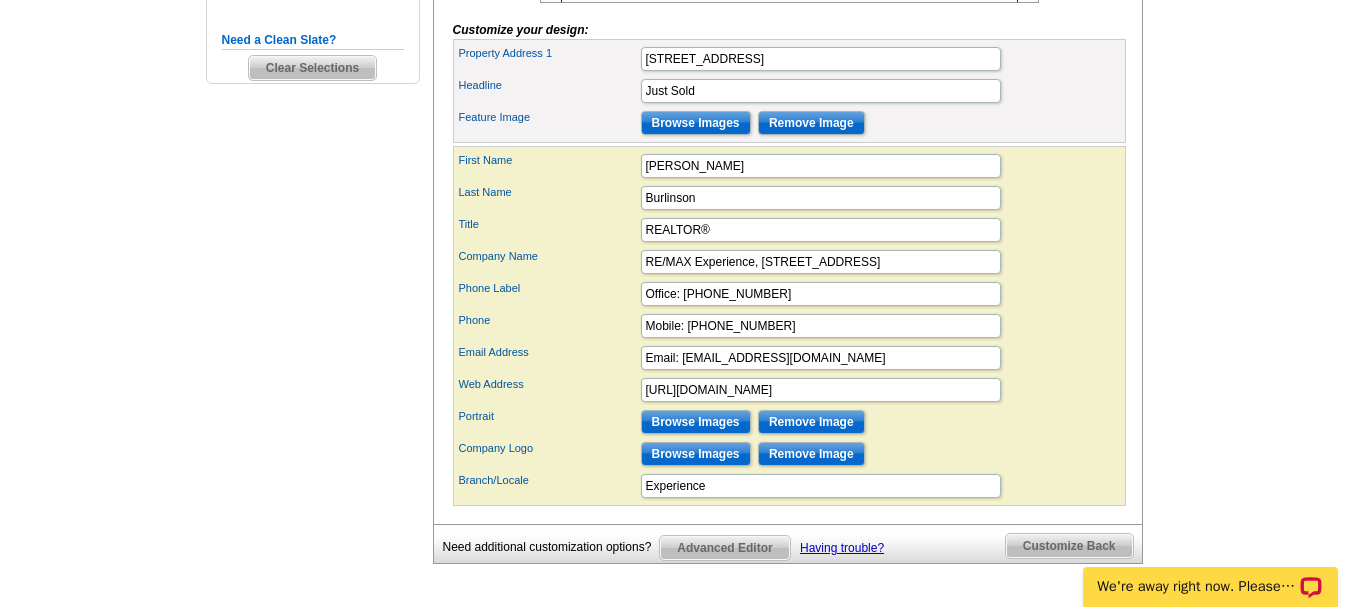 click on "Need Help? call [PHONE_NUMBER],  chat  with support, or have our designers make something custom just for you!
Got it, no need for the selection guide next time.
Show Results
Selected Design
Regular Postcard (4.25" x 5.6")
Design Name
RE/MAX Photo Simple
Front Design
Zoom Preview
»
o
p
t
i
o
n
s
»
Save This Design" at bounding box center [675, 35] 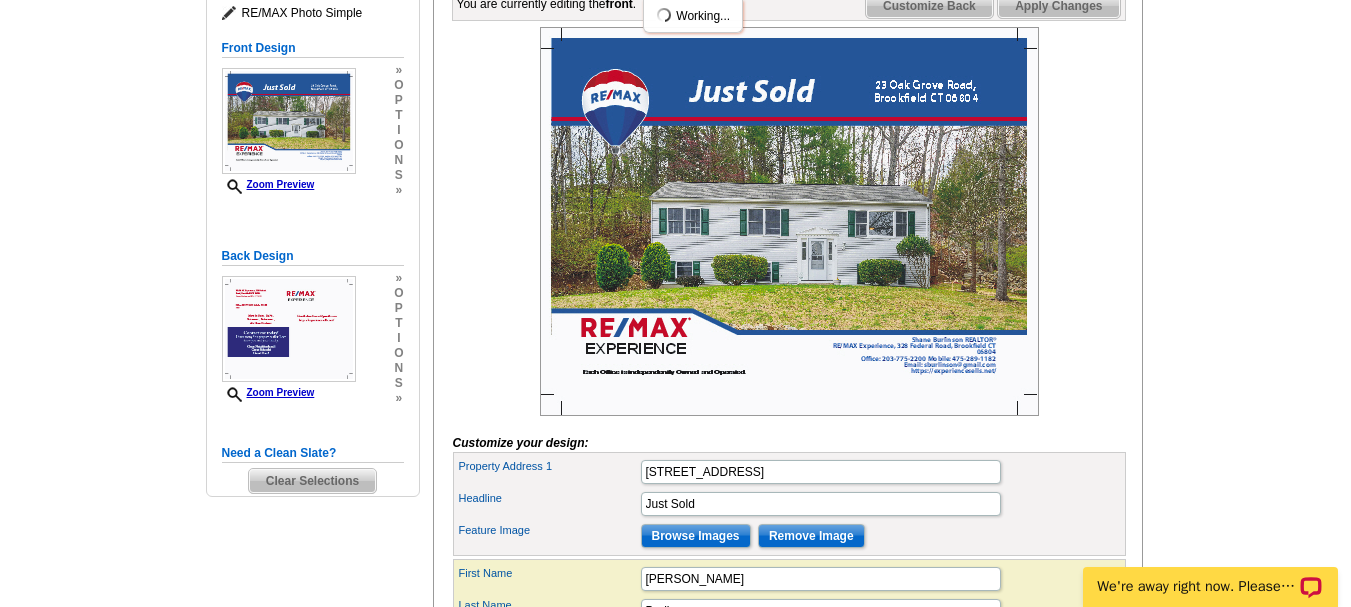 scroll, scrollTop: 351, scrollLeft: 0, axis: vertical 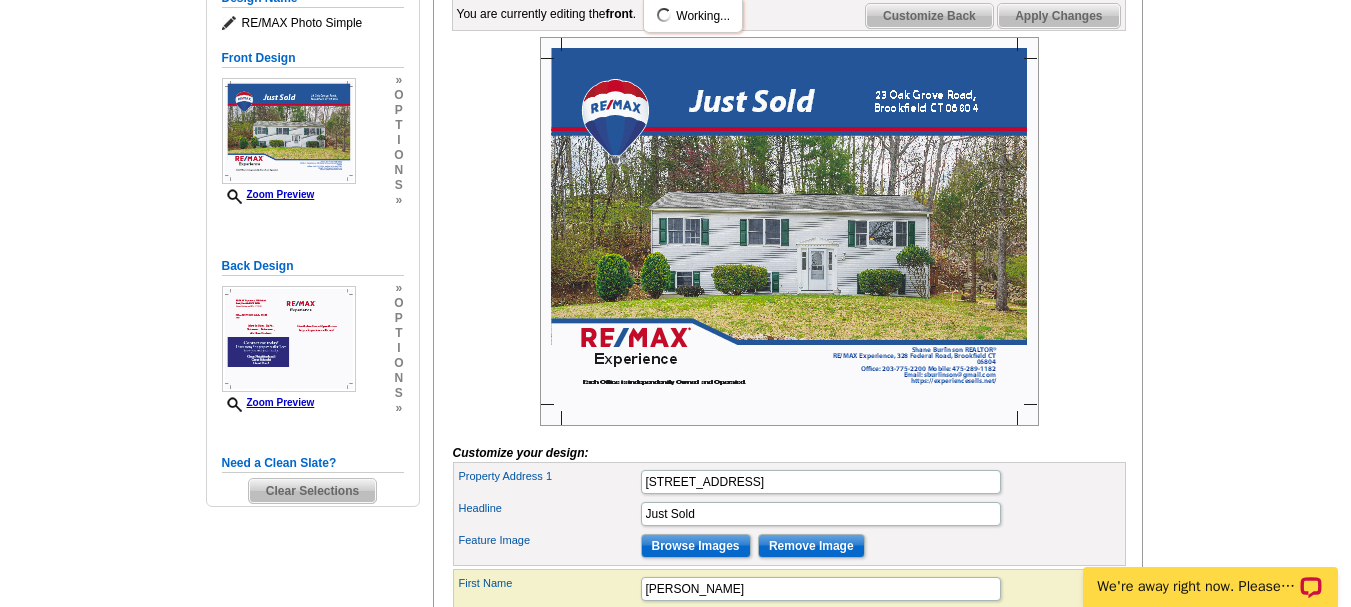 click on "Need Help? call [PHONE_NUMBER],  chat  with support, or have our designers make something custom just for you!
Got it, no need for the selection guide next time.
Show Results
Selected Design
Regular Postcard (4.25" x 5.6")
Design Name
RE/MAX Photo Simple
Front Design
Zoom Preview
»
o
p
t
i
o
n
s
»
Save This Design" at bounding box center [675, 458] 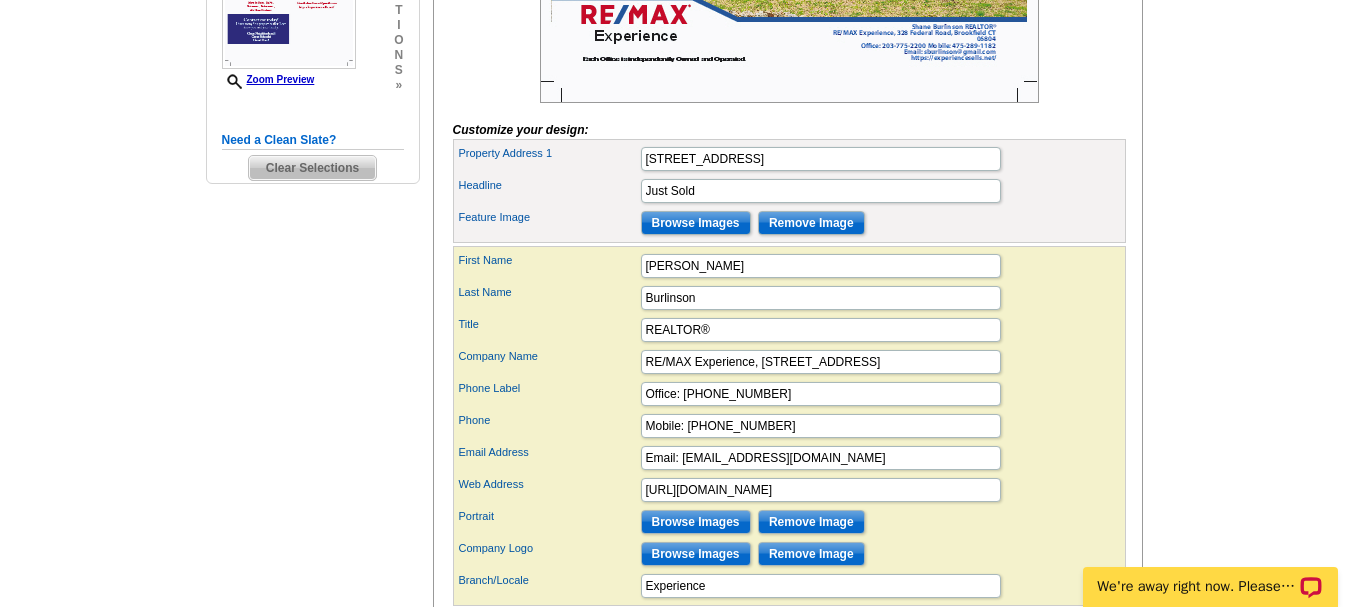 scroll, scrollTop: 677, scrollLeft: 0, axis: vertical 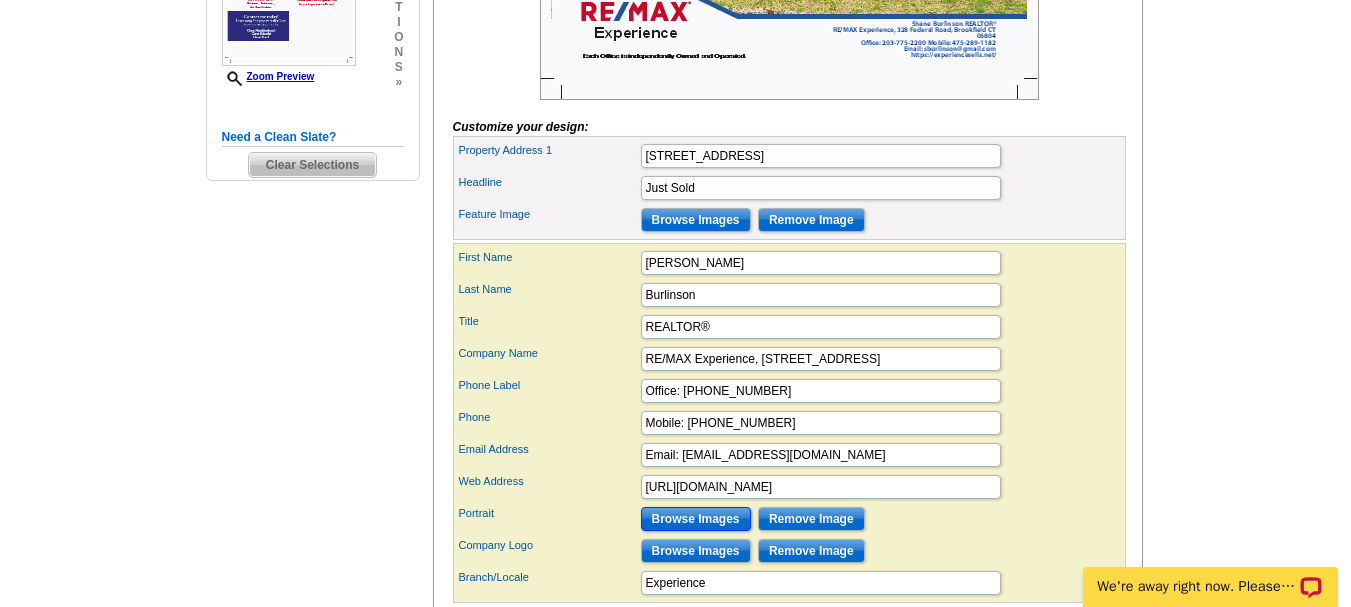 click on "Browse Images" at bounding box center (696, 519) 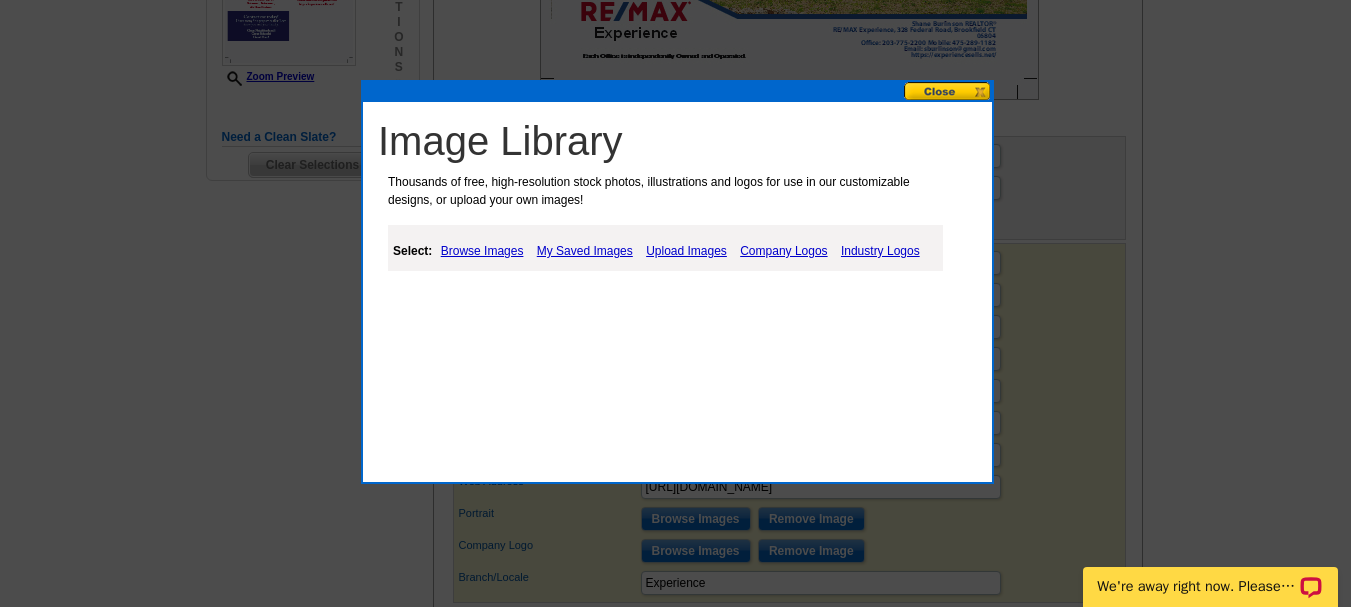 click on "Upload Images" at bounding box center (686, 251) 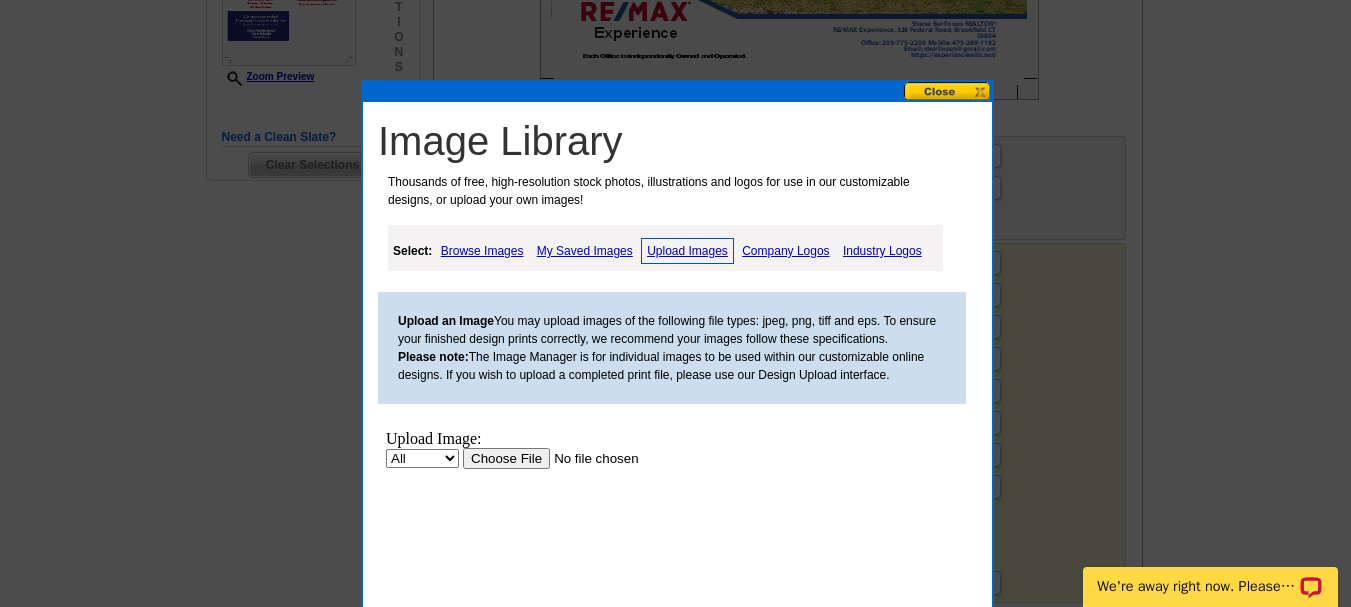 scroll, scrollTop: 0, scrollLeft: 0, axis: both 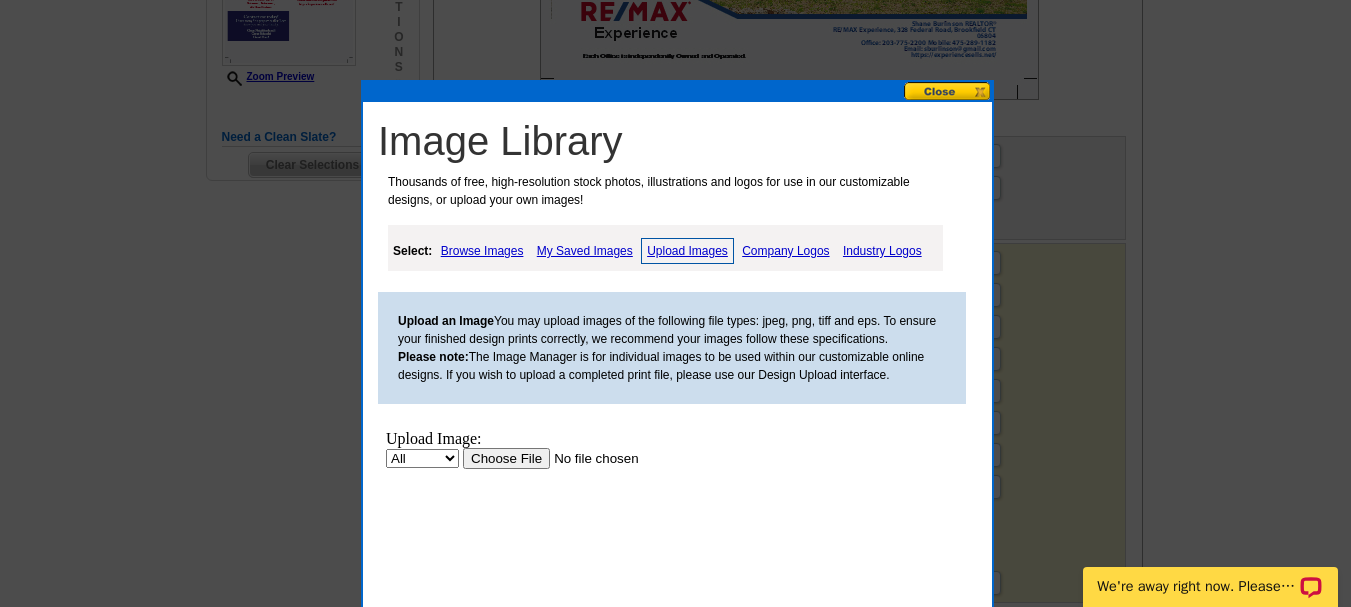 click at bounding box center (589, 458) 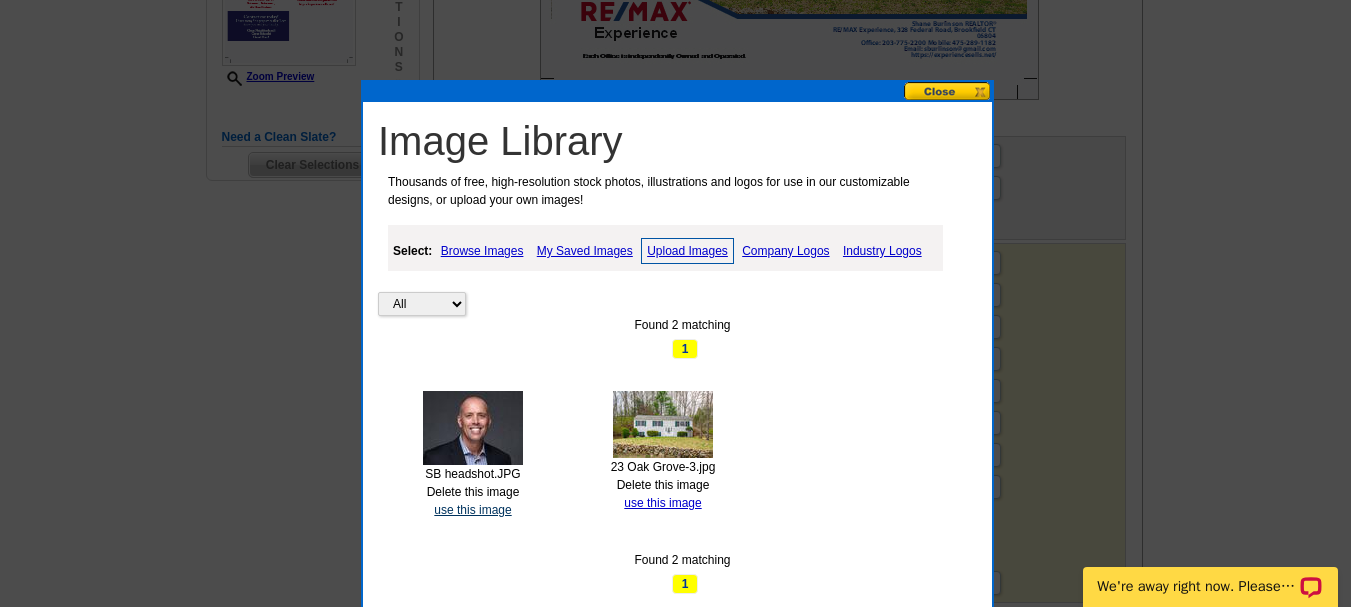 click on "use this image" at bounding box center (472, 510) 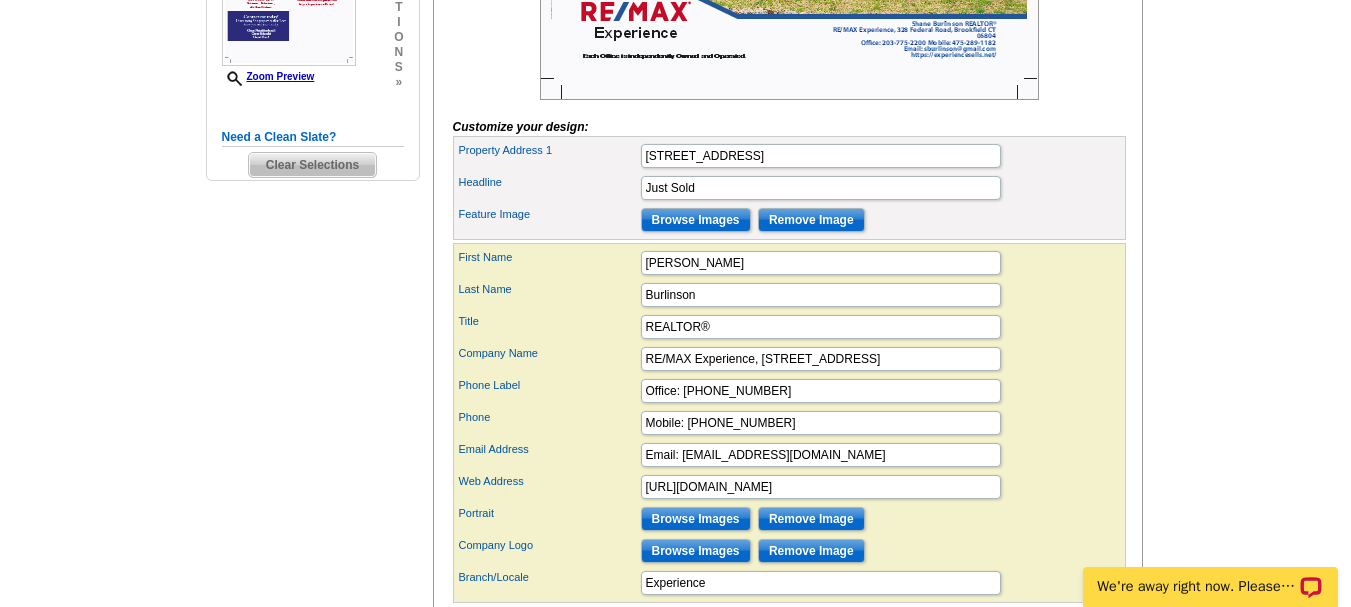 scroll, scrollTop: 0, scrollLeft: 0, axis: both 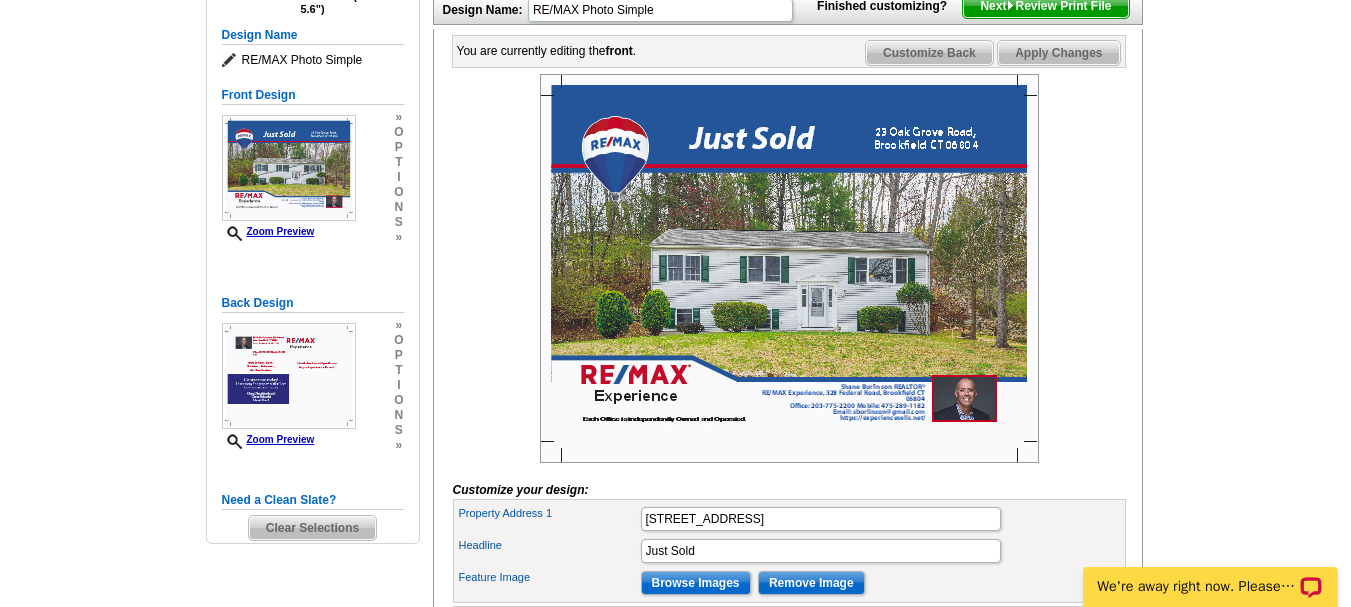 click at bounding box center (789, 268) 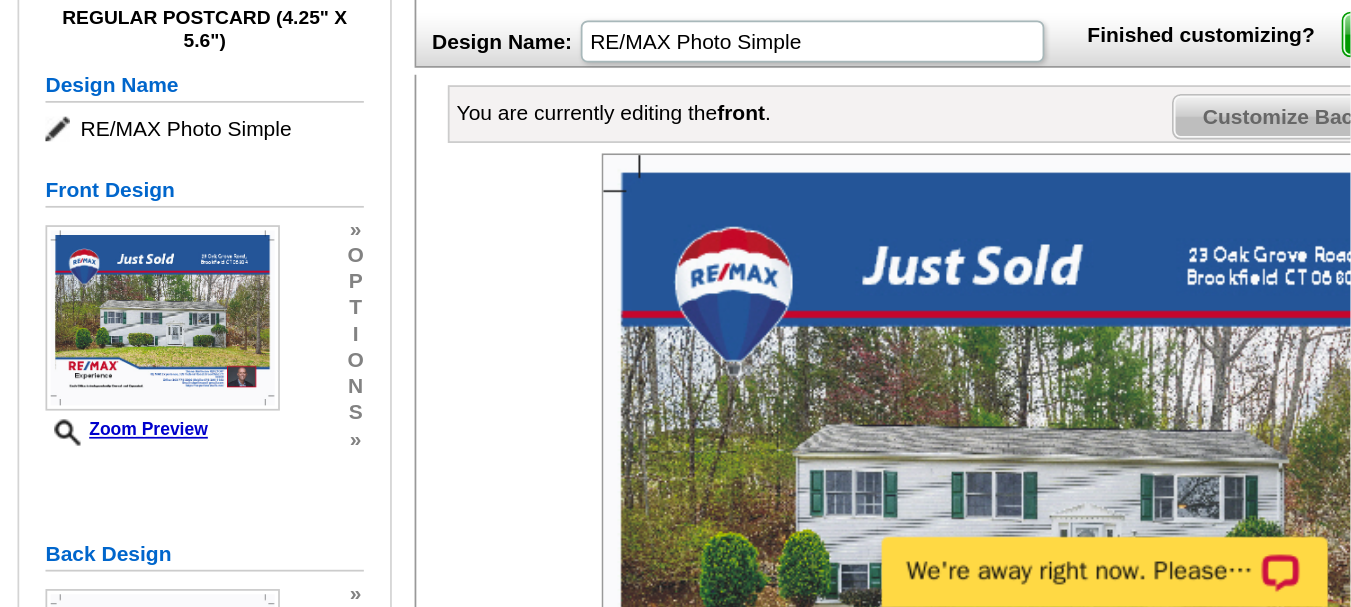 scroll, scrollTop: 314, scrollLeft: 0, axis: vertical 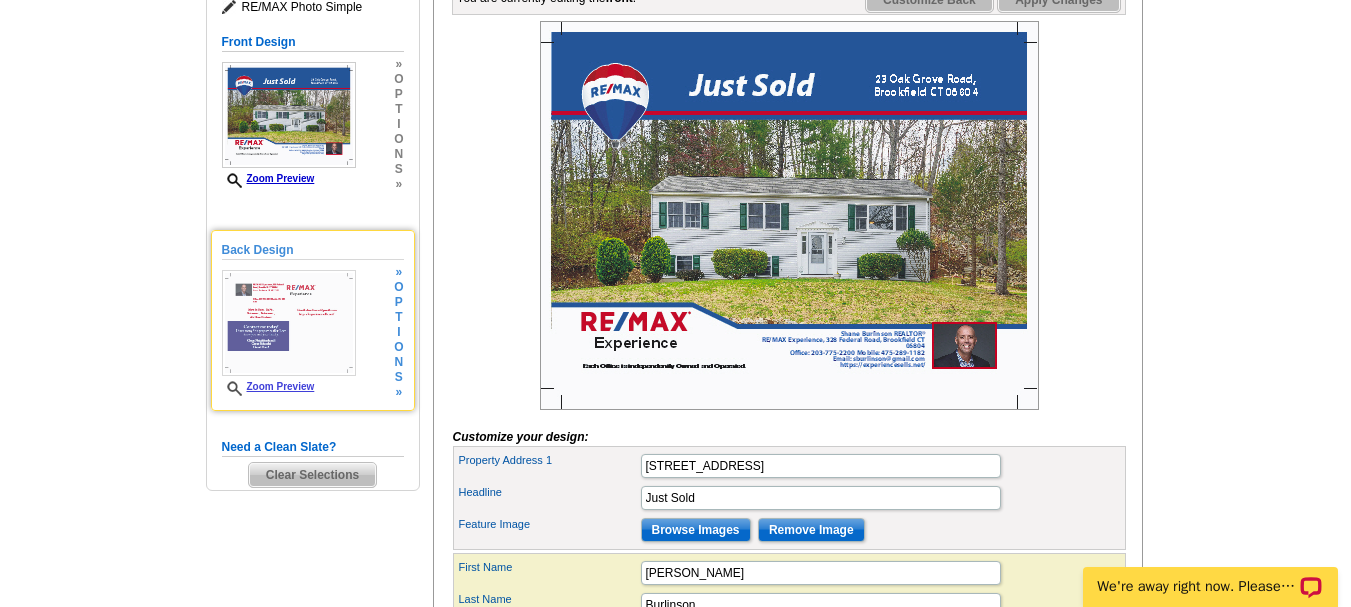 click at bounding box center [289, 323] 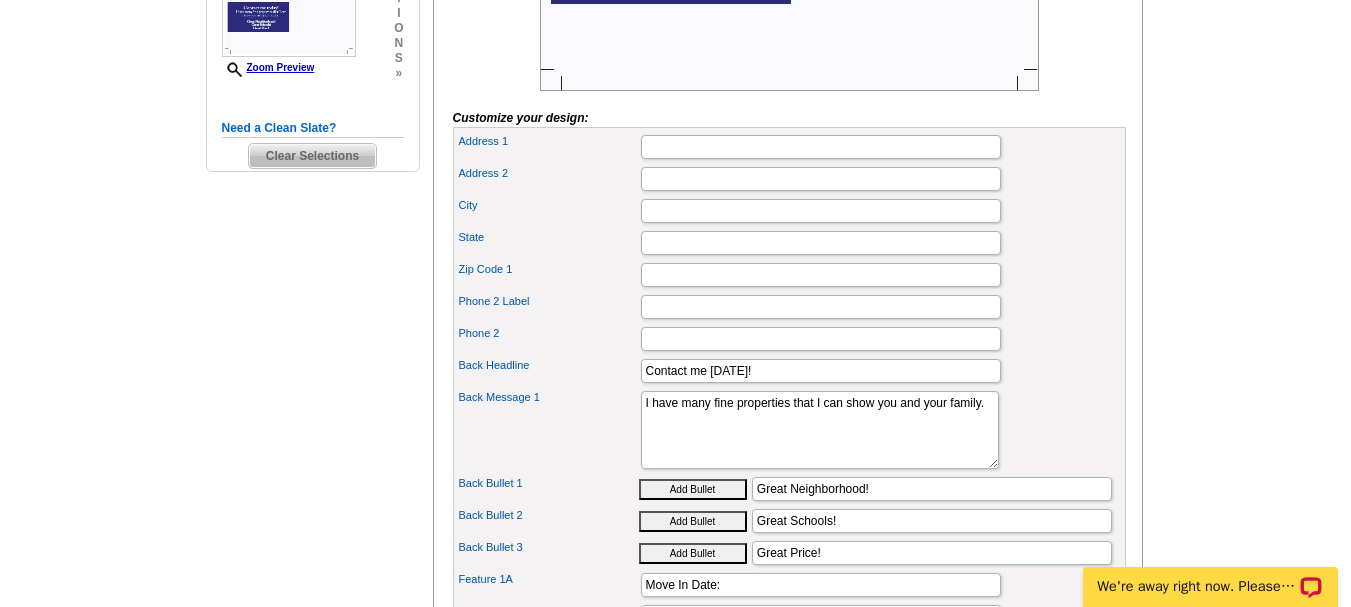 scroll, scrollTop: 668, scrollLeft: 0, axis: vertical 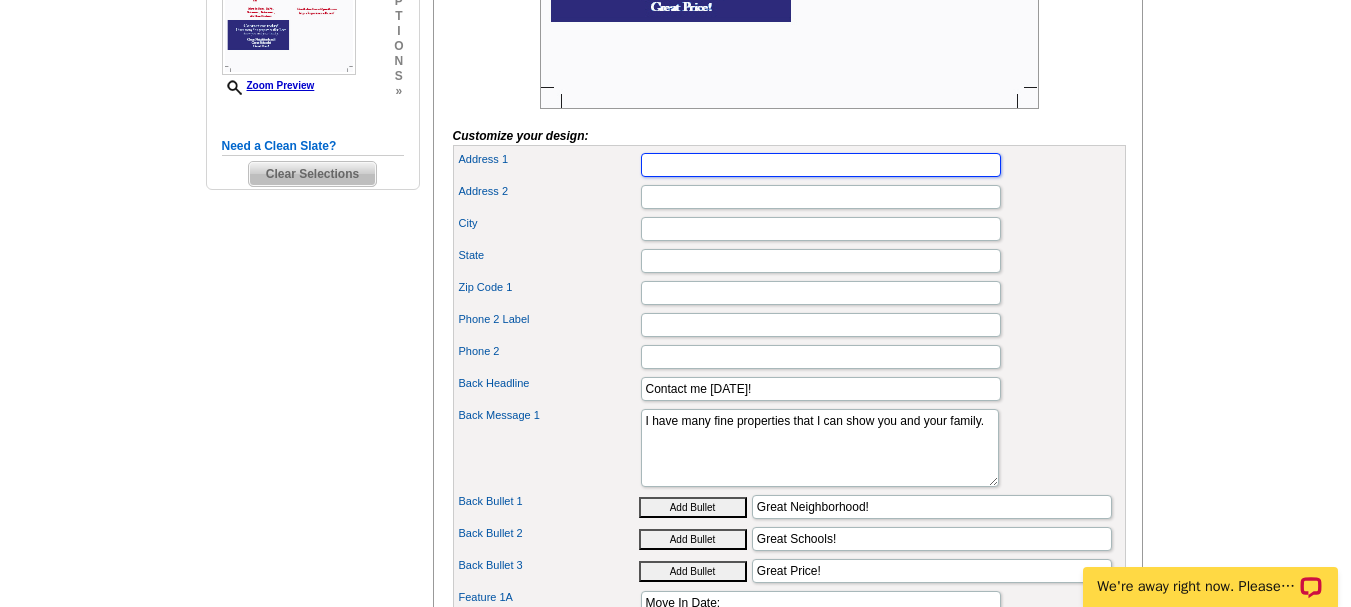 click on "Address 1" at bounding box center (821, 165) 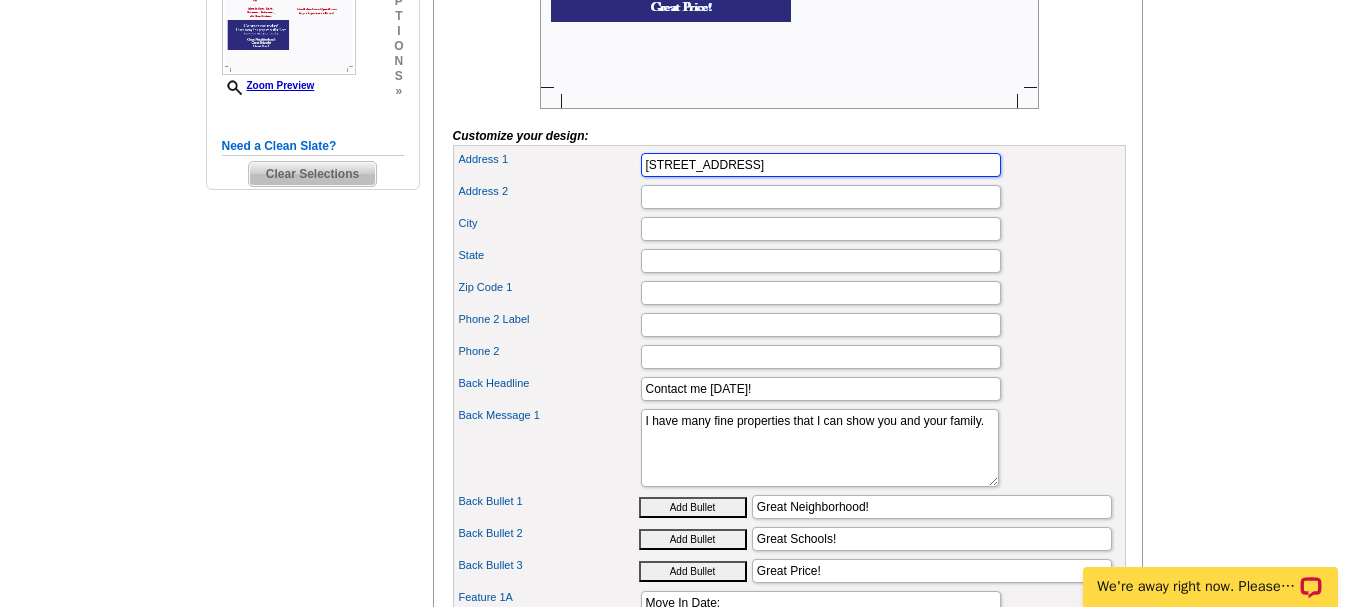 type on "[STREET_ADDRESS]" 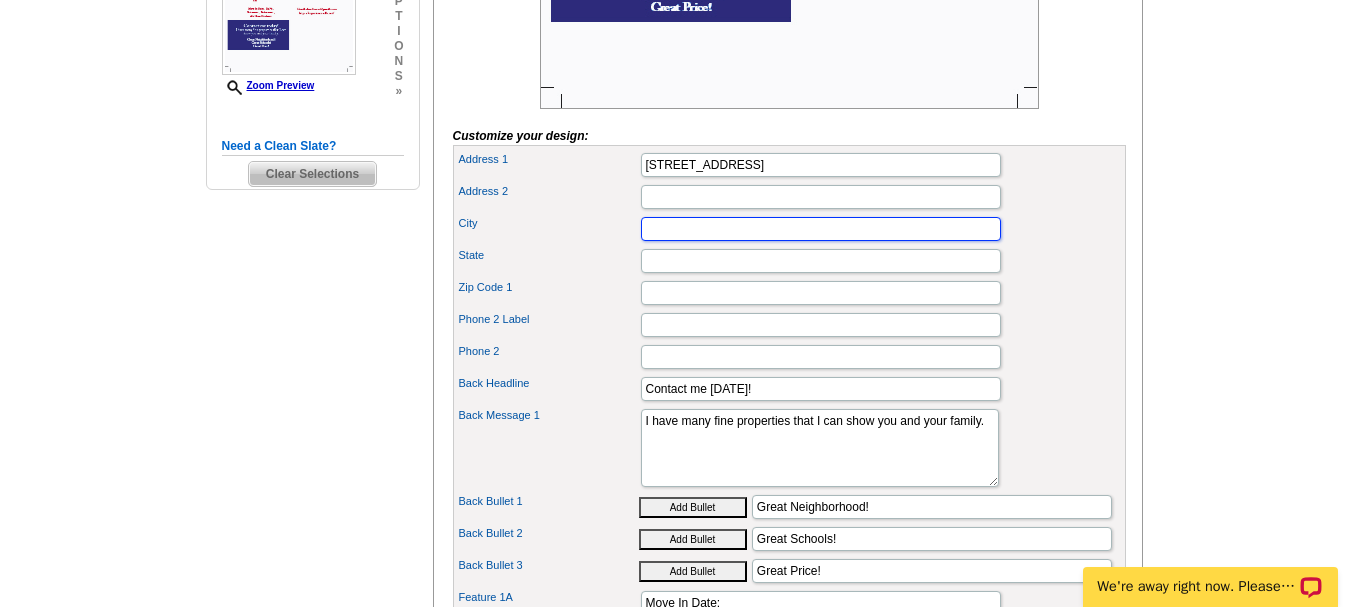 click on "City" at bounding box center [821, 229] 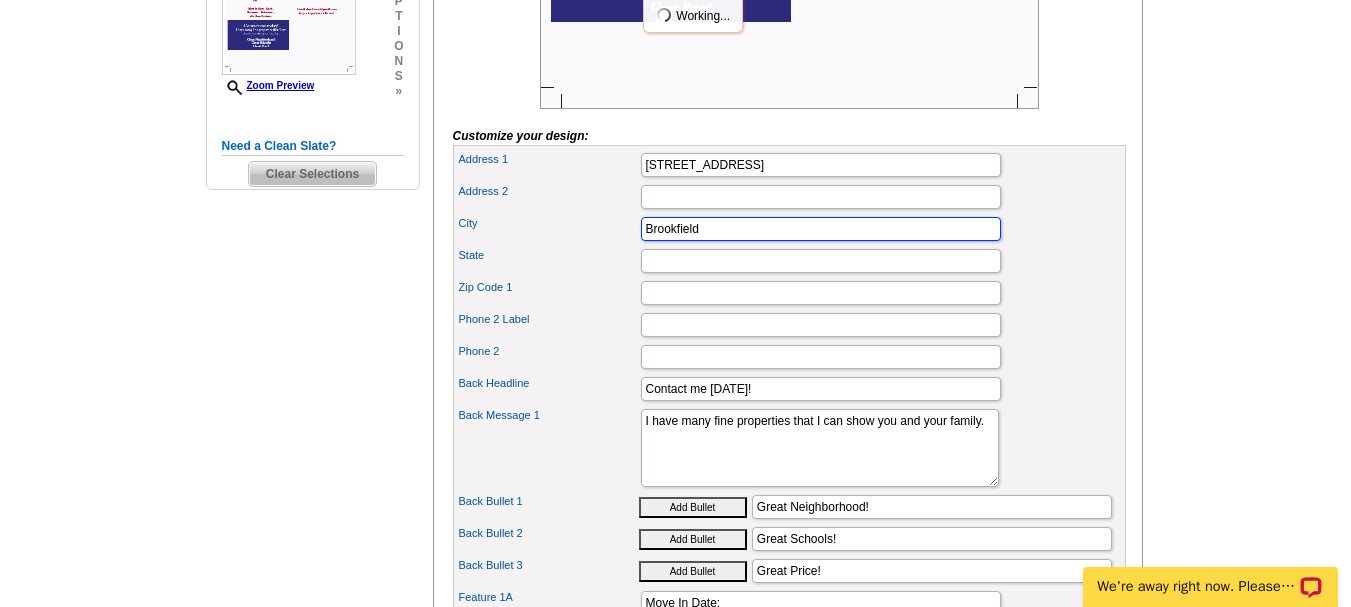 type on "Brookfield" 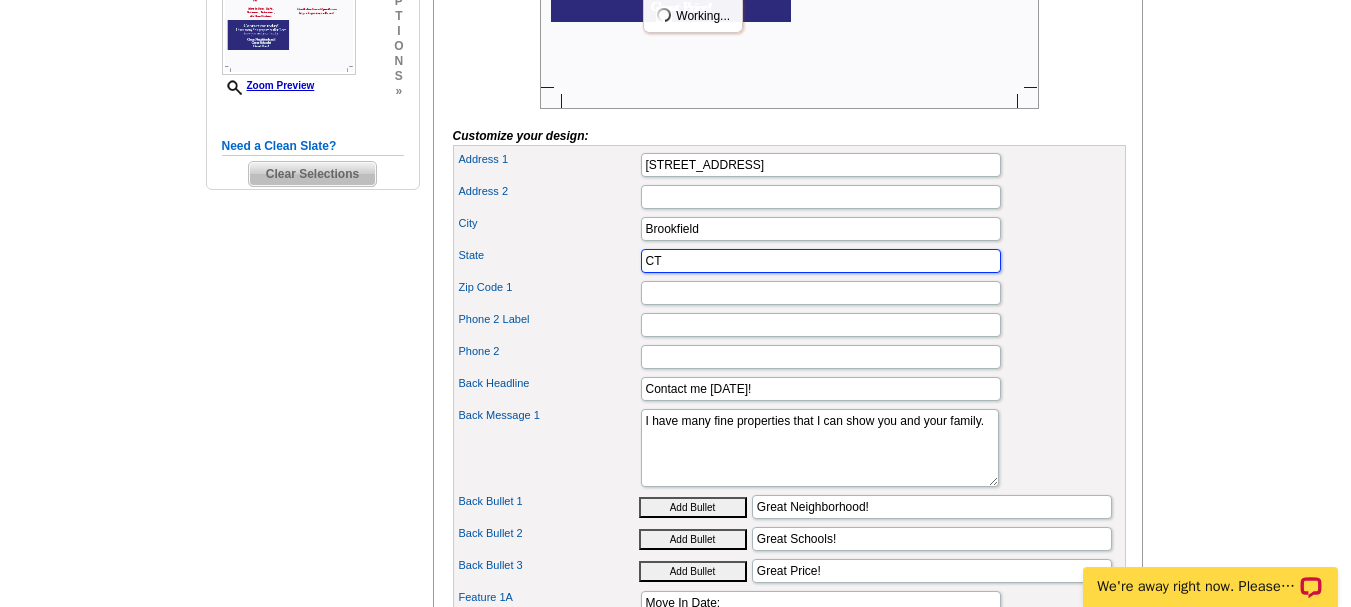 type on "CT" 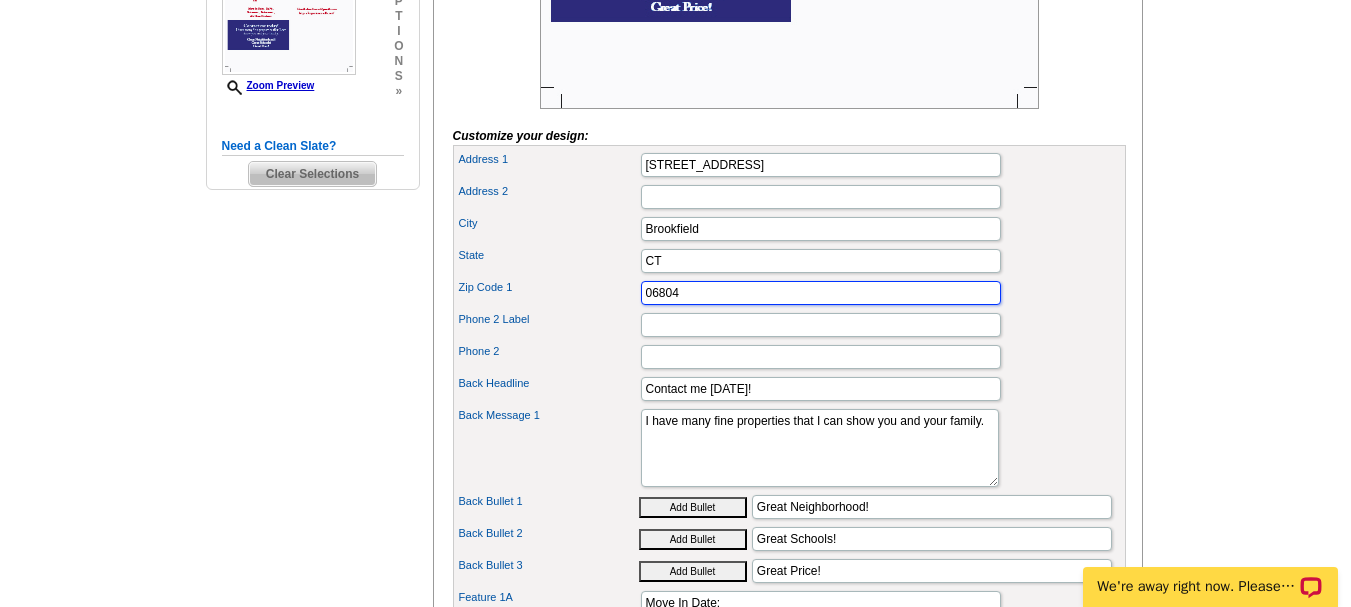 type on "06804" 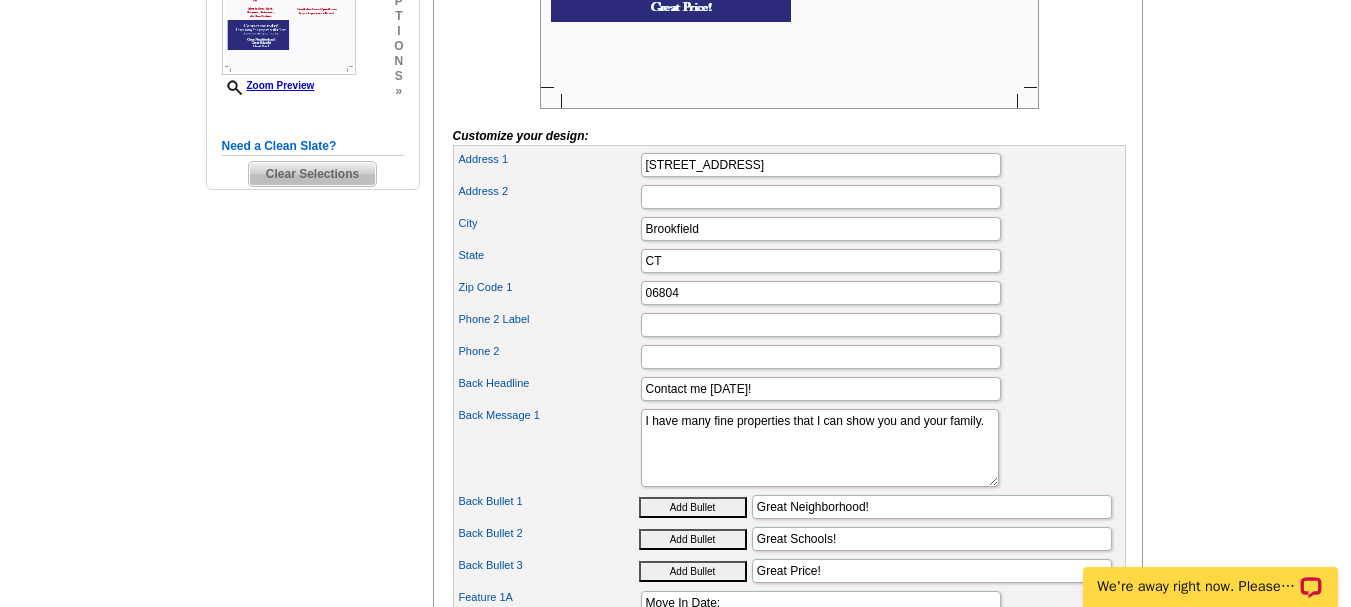 click on "Phone 2" at bounding box center (789, 357) 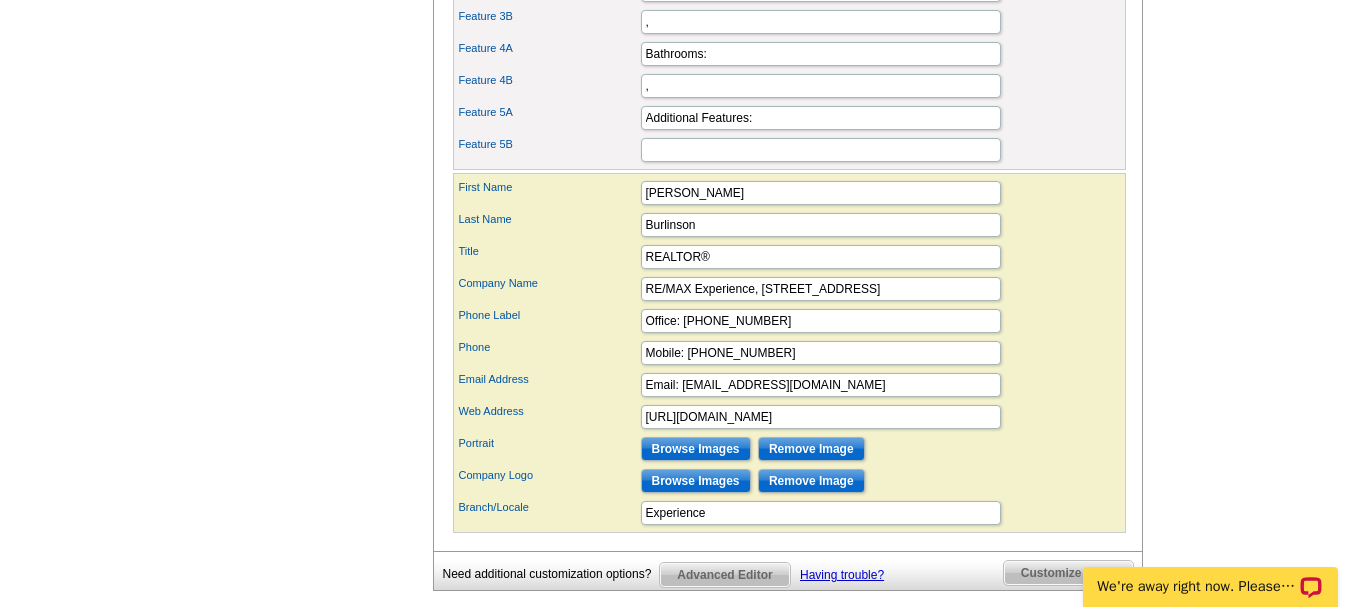 scroll, scrollTop: 1405, scrollLeft: 0, axis: vertical 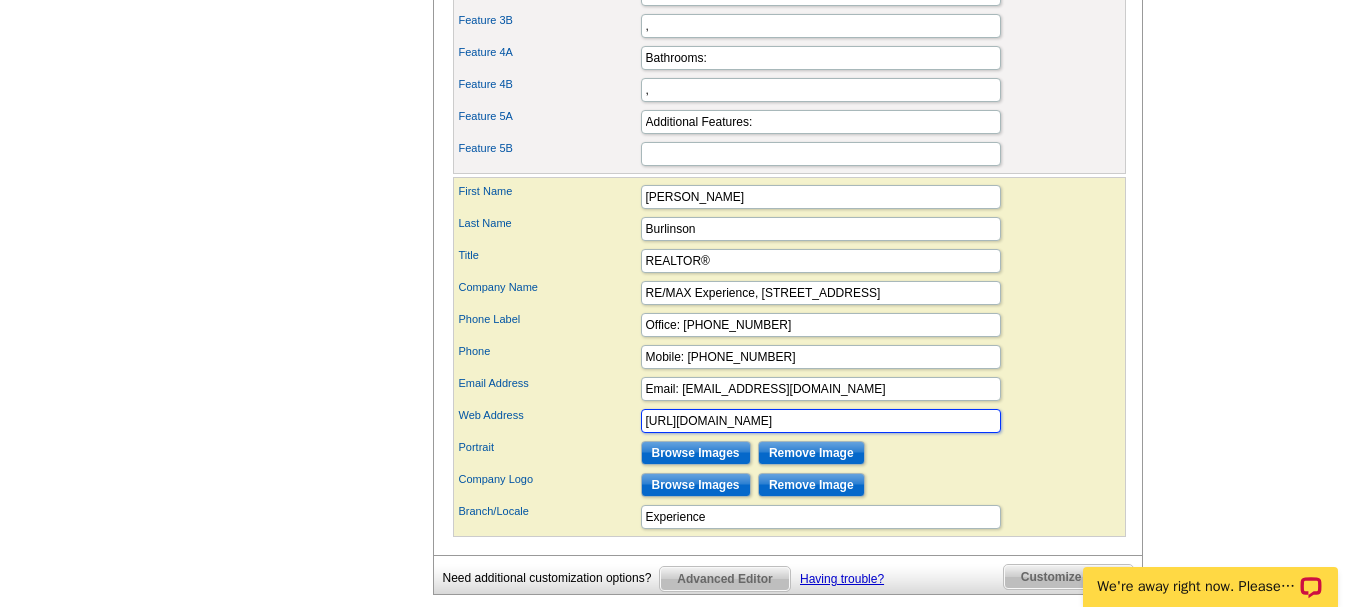 click on "[URL][DOMAIN_NAME]" at bounding box center [821, 421] 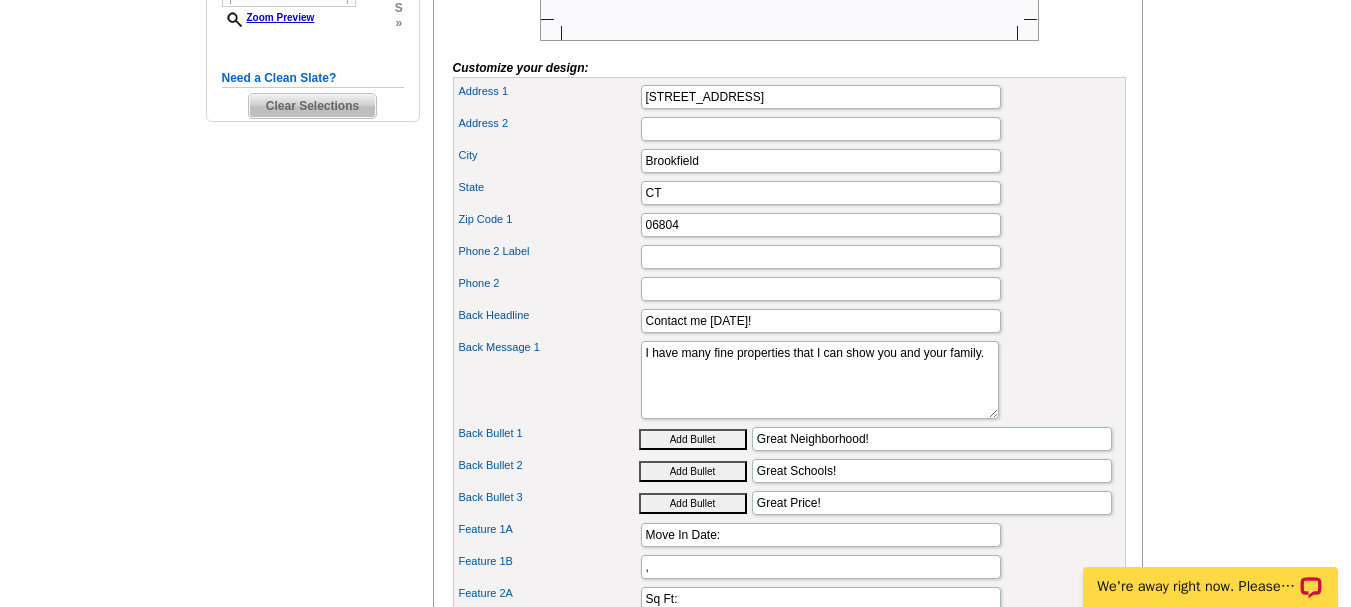 scroll, scrollTop: 722, scrollLeft: 0, axis: vertical 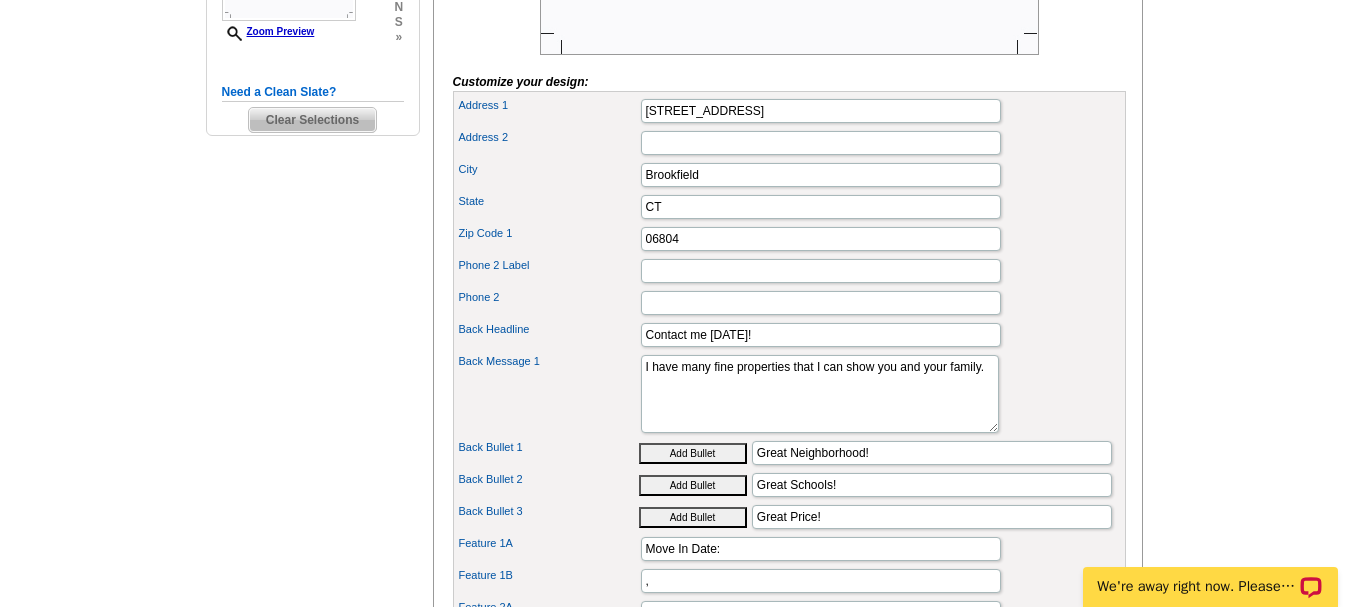 type on "Website: [URL][DOMAIN_NAME]" 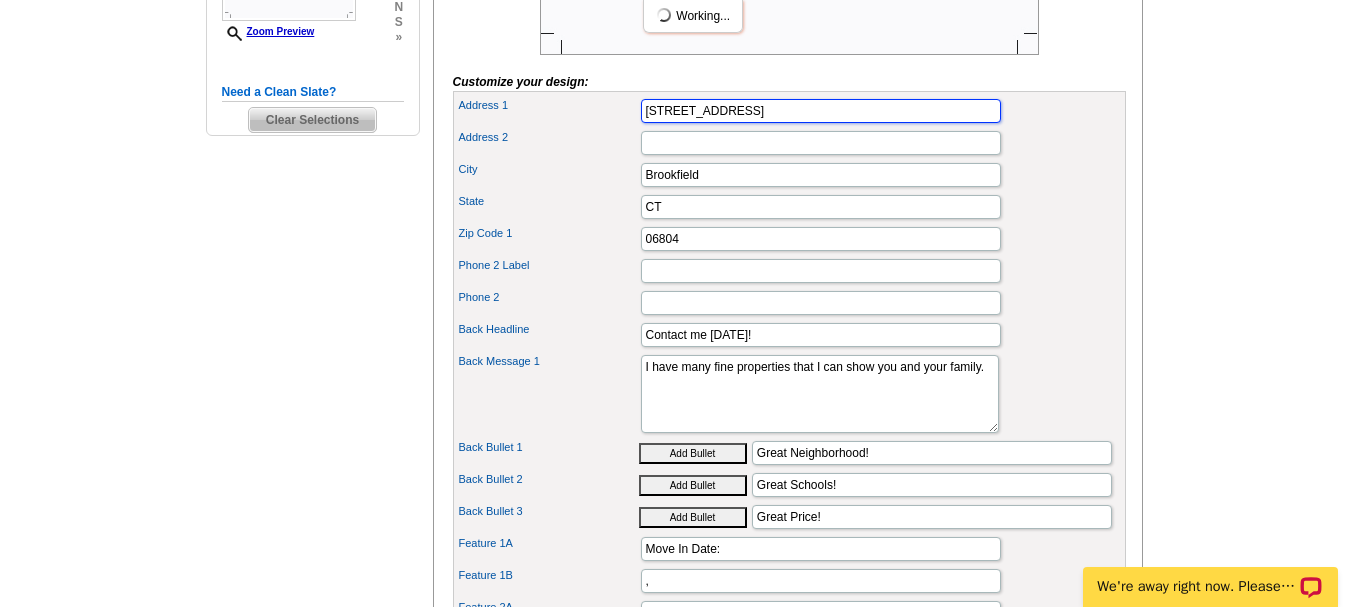 drag, startPoint x: 729, startPoint y: 149, endPoint x: 579, endPoint y: 153, distance: 150.05333 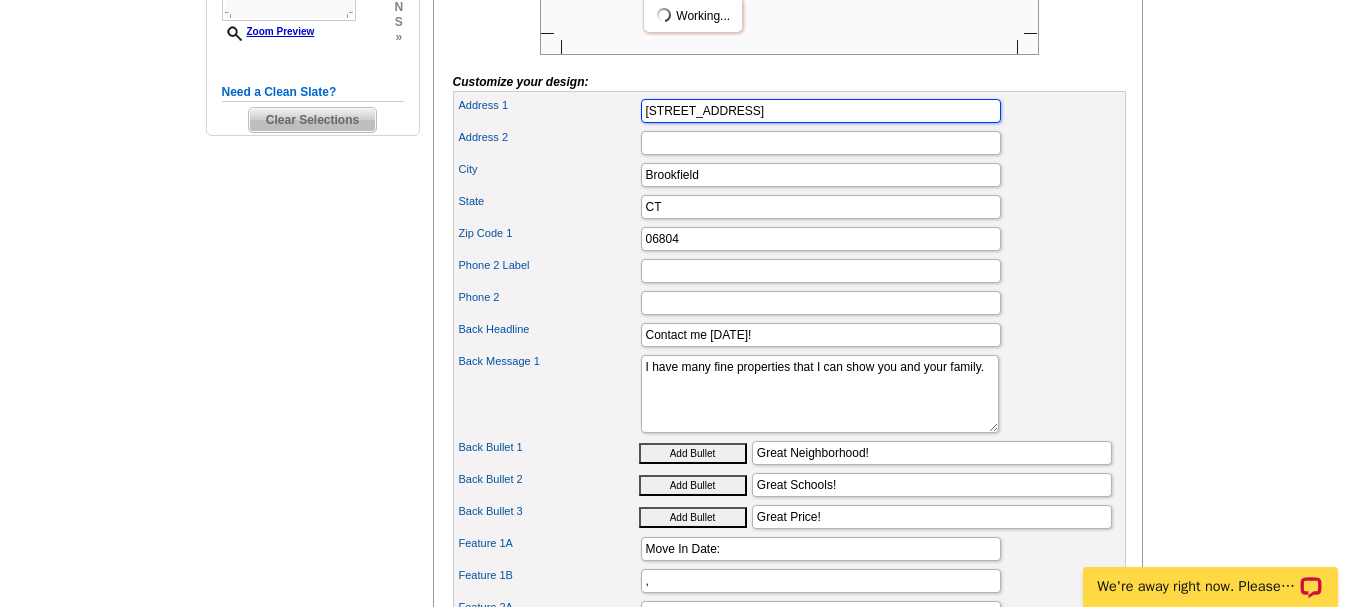 click on "Address [STREET_ADDRESS]" at bounding box center [789, 111] 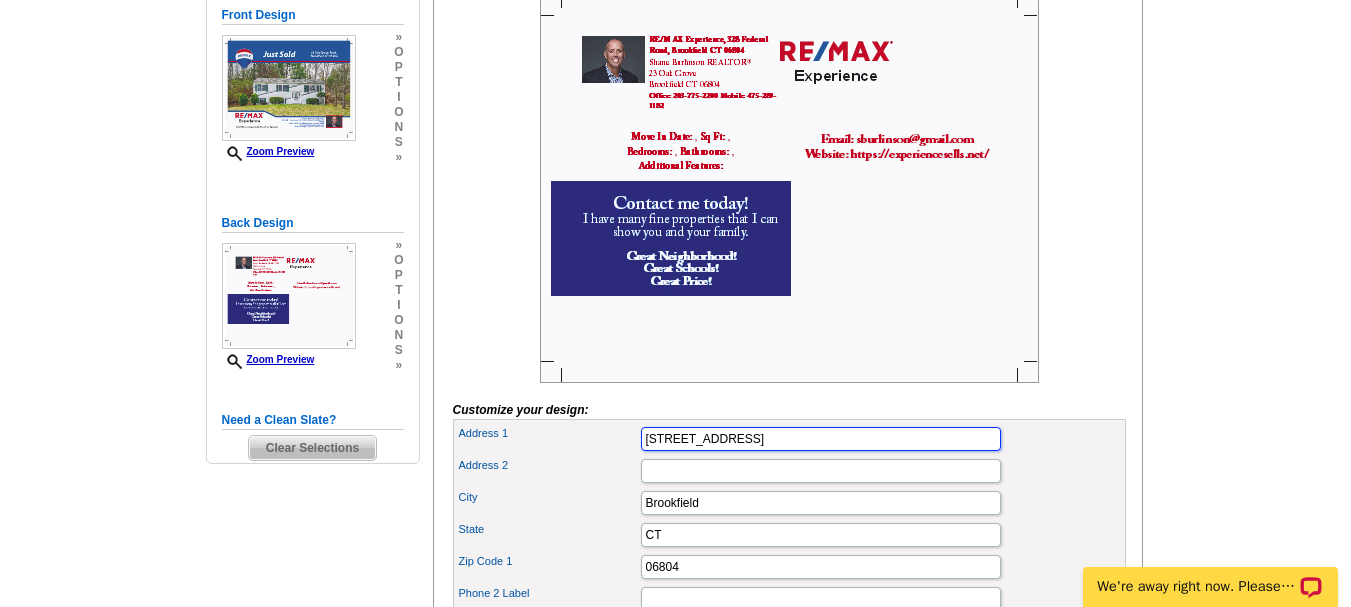 scroll, scrollTop: 381, scrollLeft: 0, axis: vertical 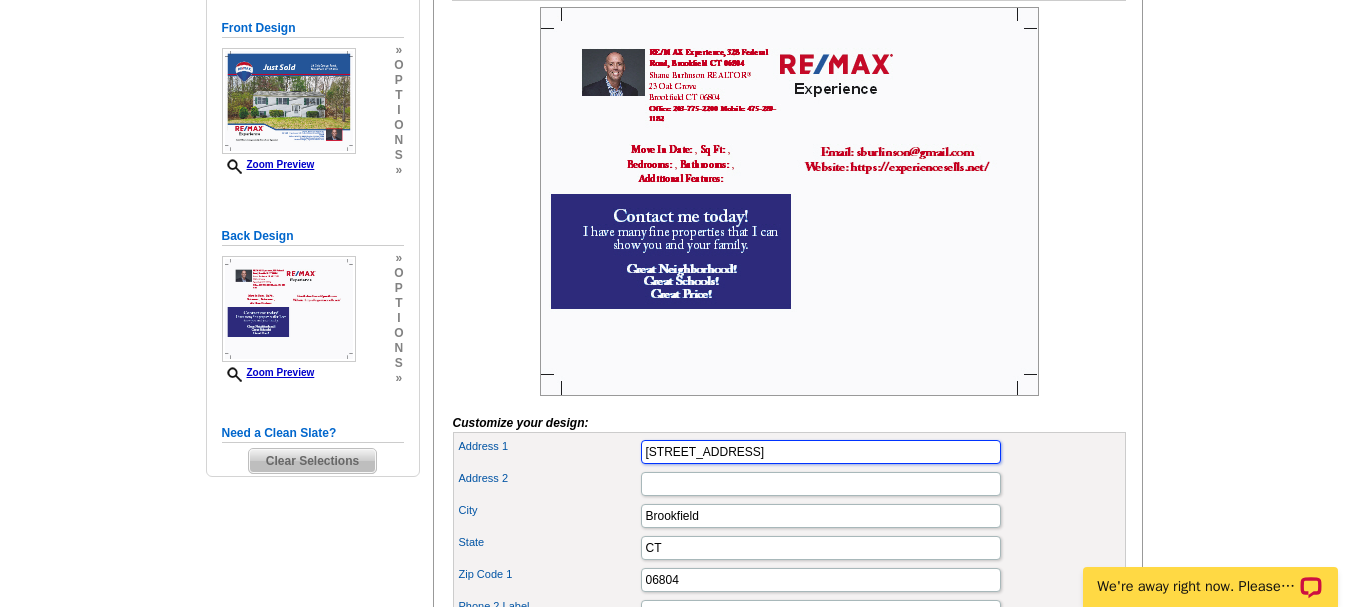 type on "[STREET_ADDRESS]" 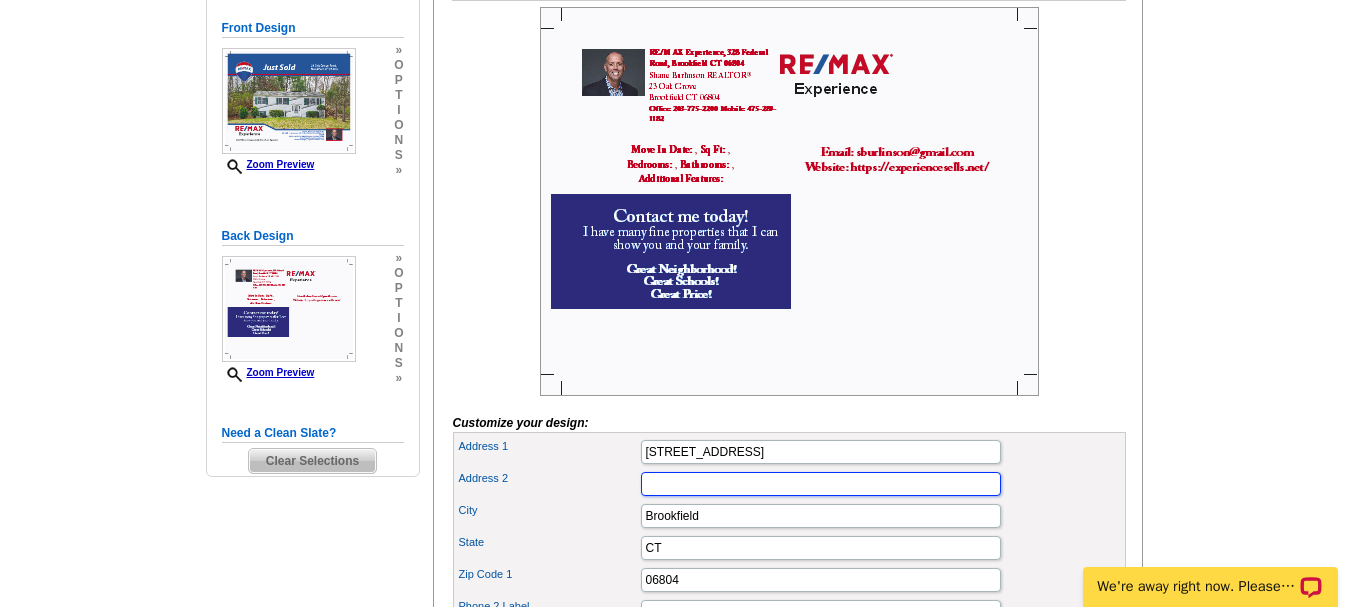 click on "Address 2" at bounding box center (821, 484) 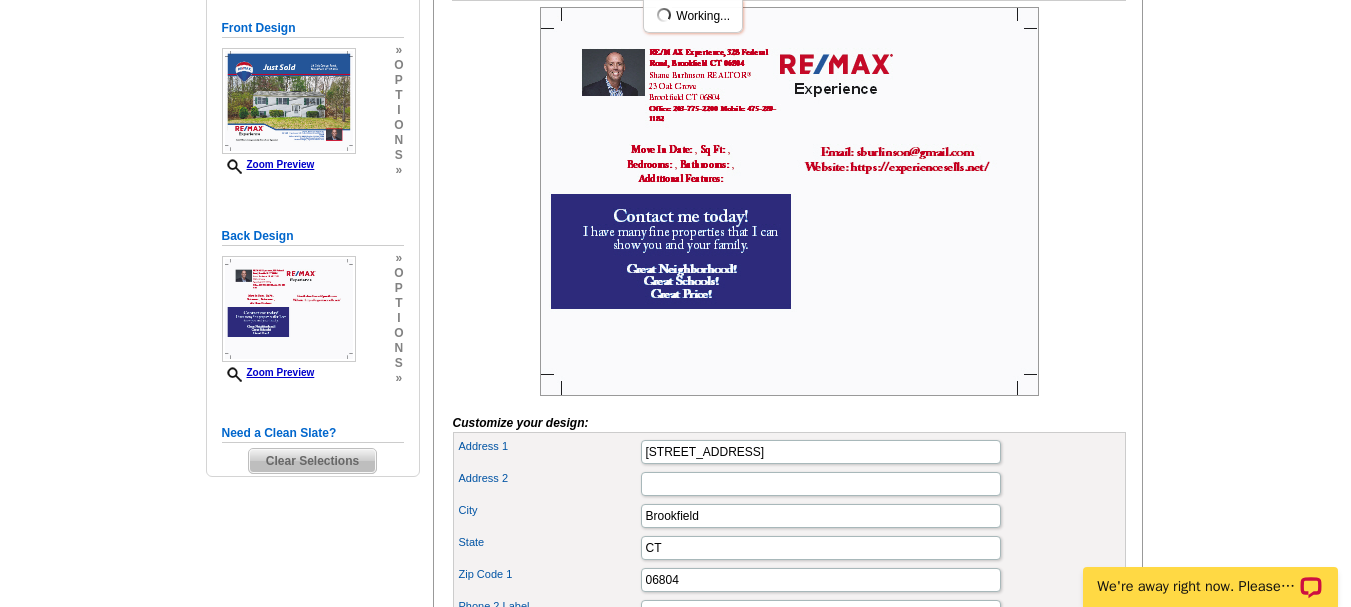 click on "Customize your design:
Property Address 1
[STREET_ADDRESS]
Headline
Just Sold
Feature Image Browse Images" at bounding box center [789, 784] 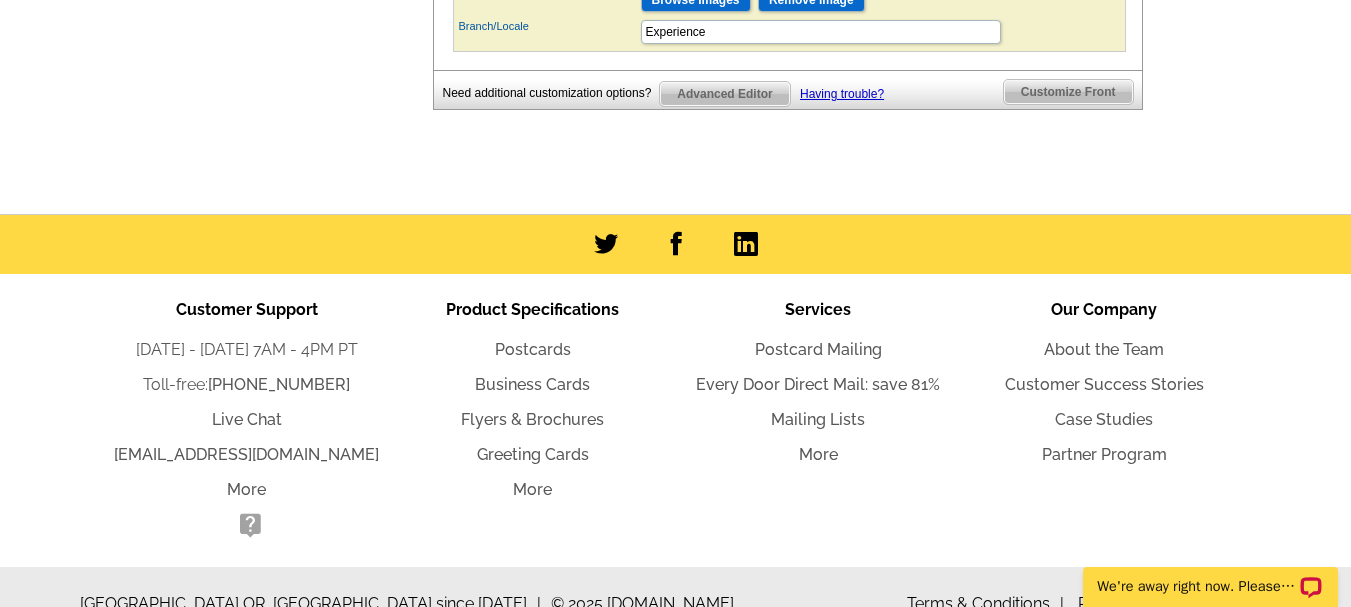 scroll, scrollTop: 1895, scrollLeft: 0, axis: vertical 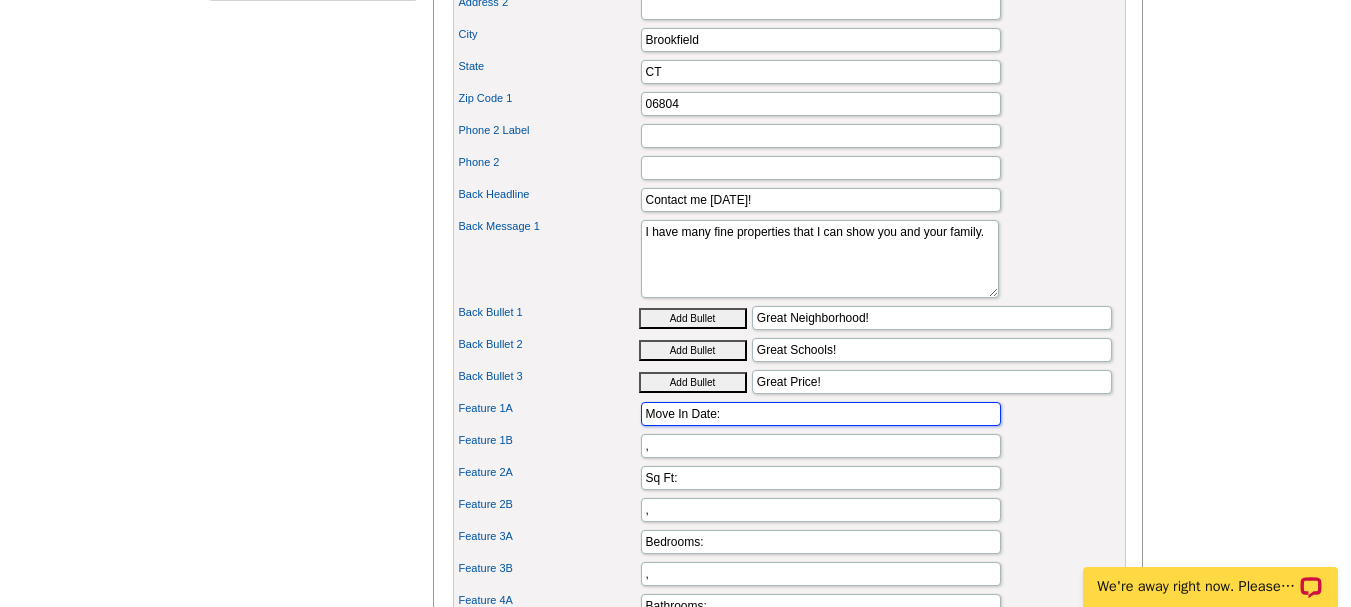 drag, startPoint x: 747, startPoint y: 450, endPoint x: 584, endPoint y: 453, distance: 163.0276 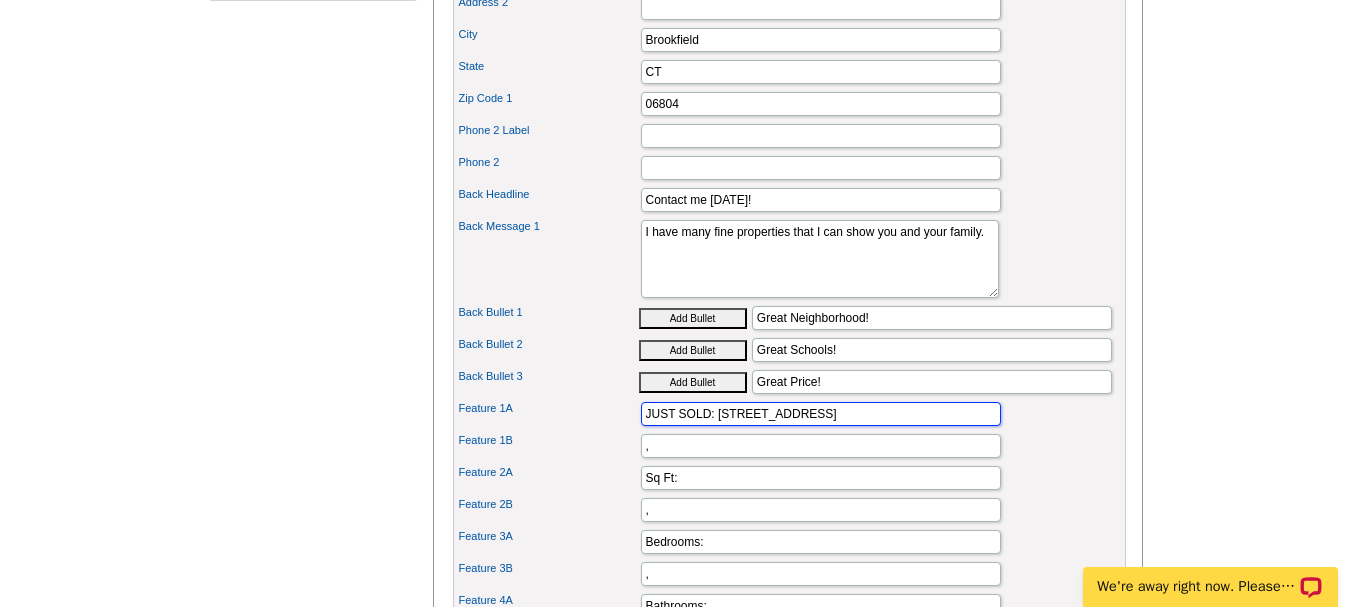 type on "JUST SOLD: [STREET_ADDRESS]" 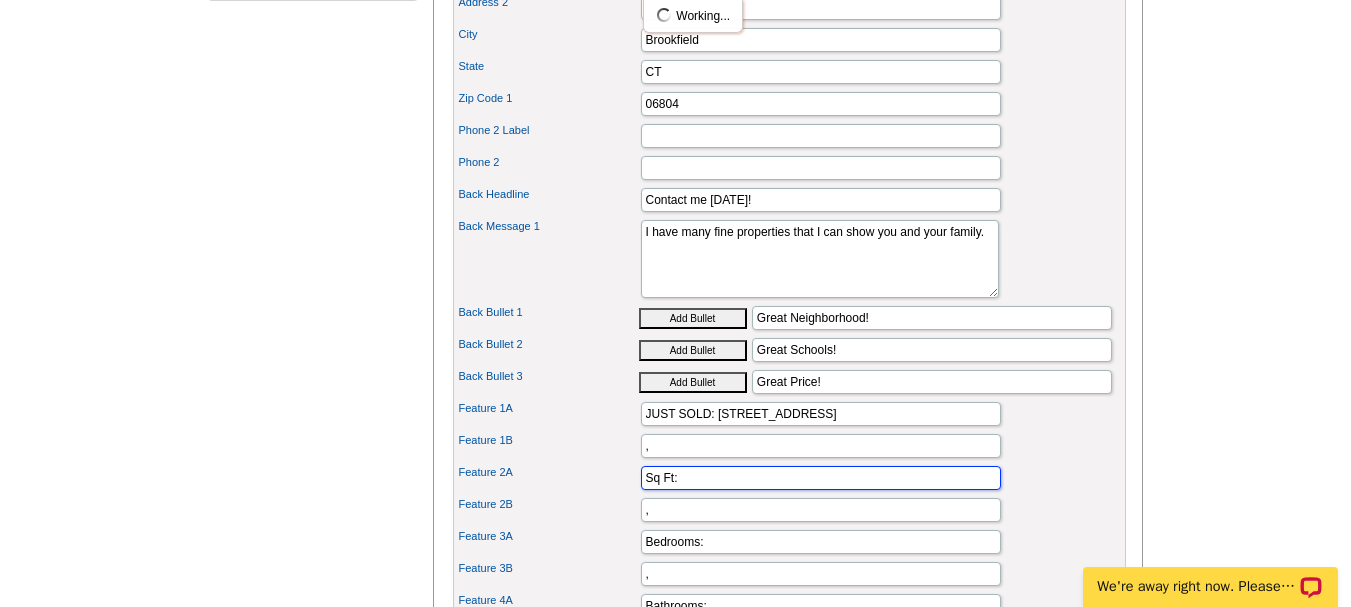 drag, startPoint x: 673, startPoint y: 508, endPoint x: 568, endPoint y: 504, distance: 105.076164 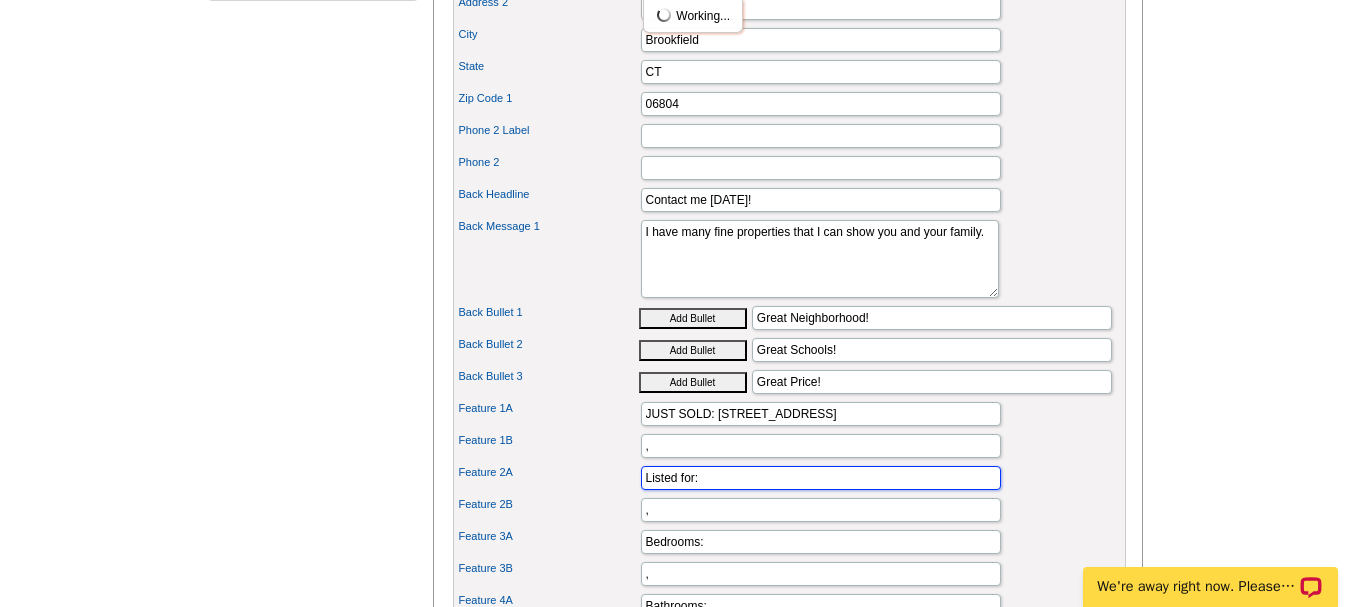 click on "Listed for:" at bounding box center (821, 478) 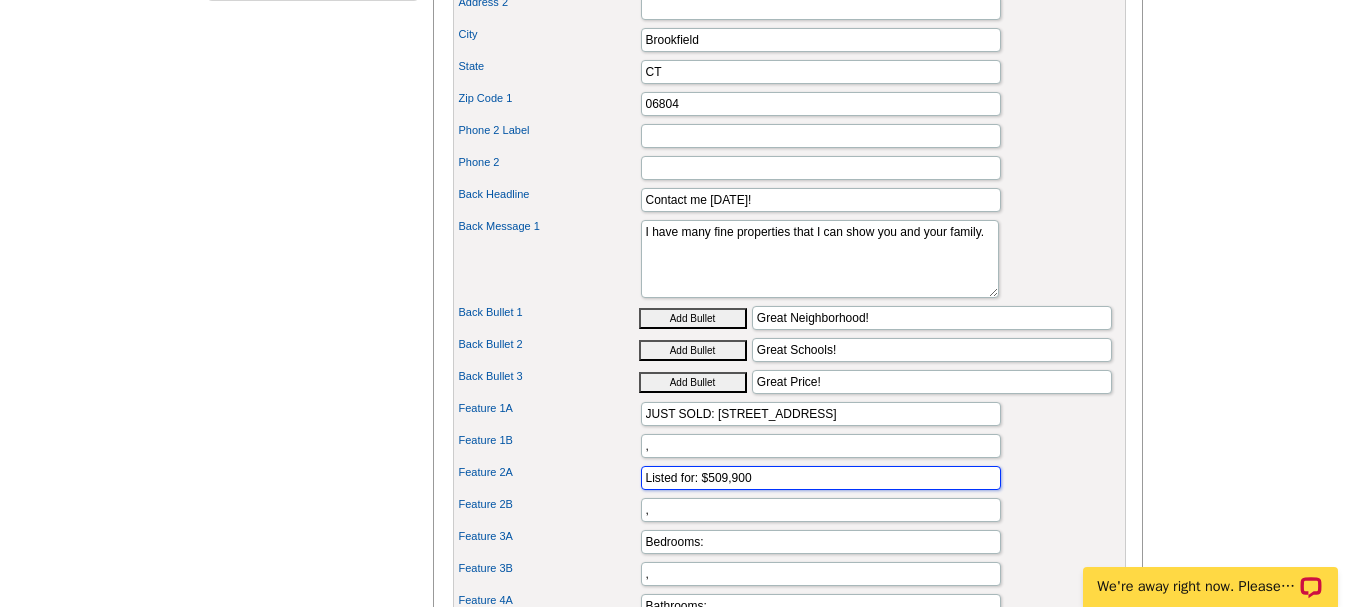 type on "Listed for: $509,900" 